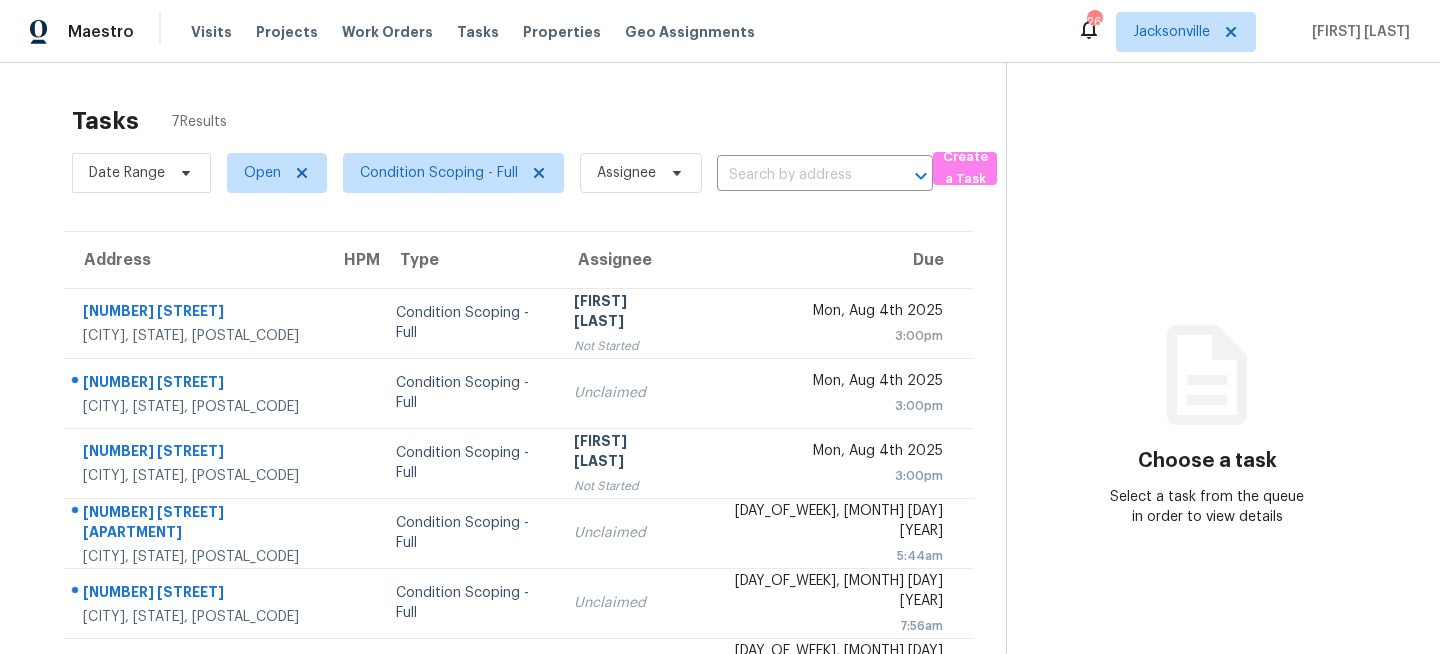 scroll, scrollTop: 0, scrollLeft: 0, axis: both 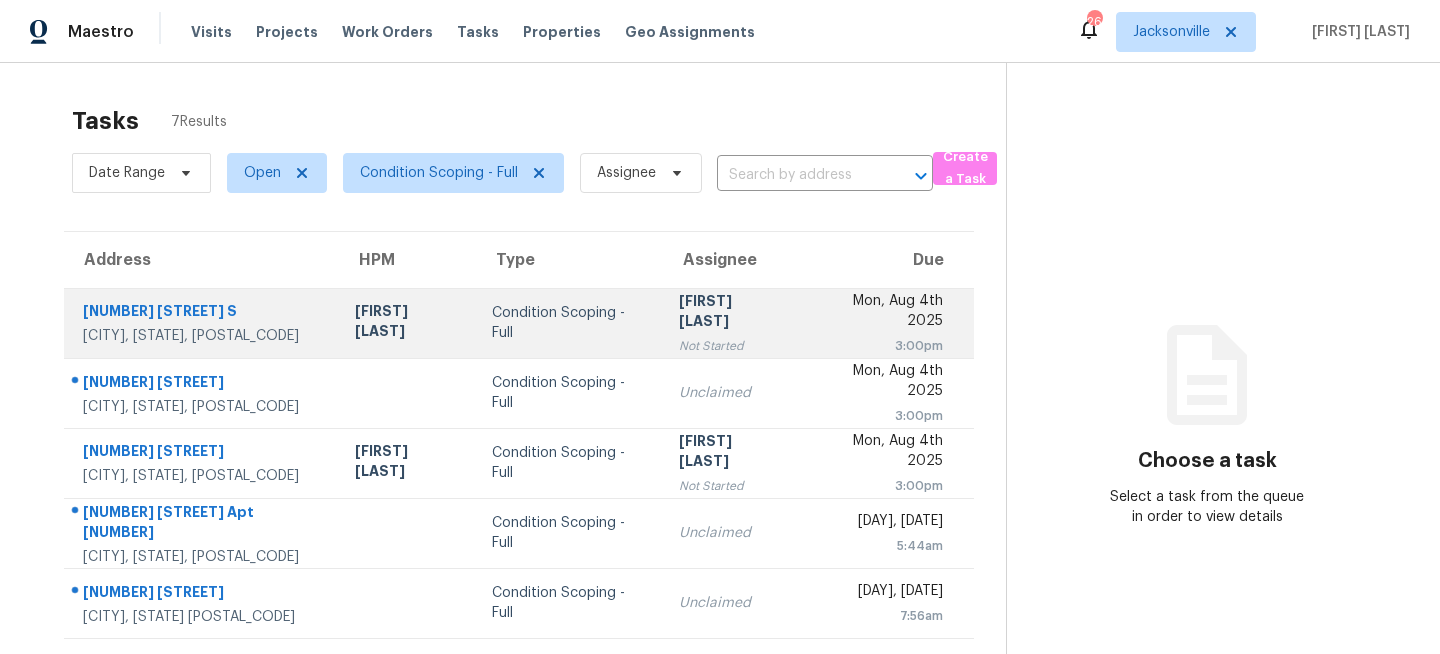 click on "Condition Scoping - Full" at bounding box center [569, 323] 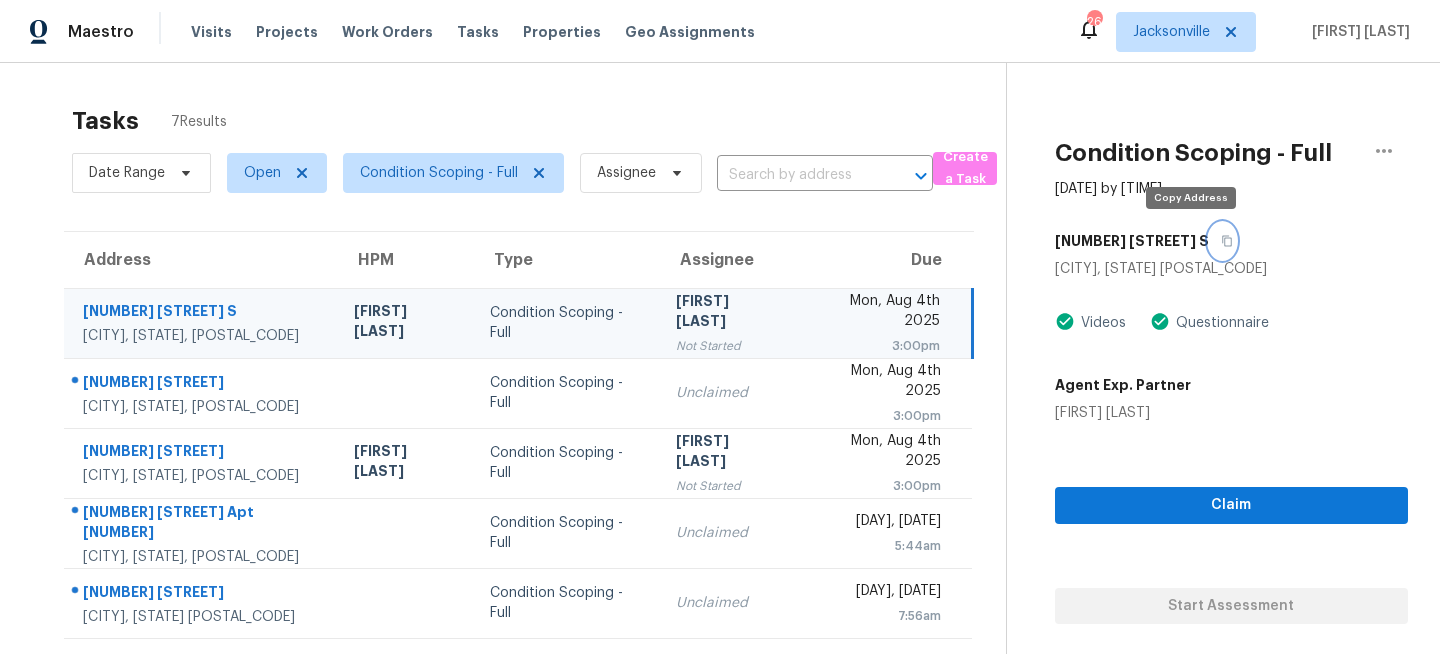 click 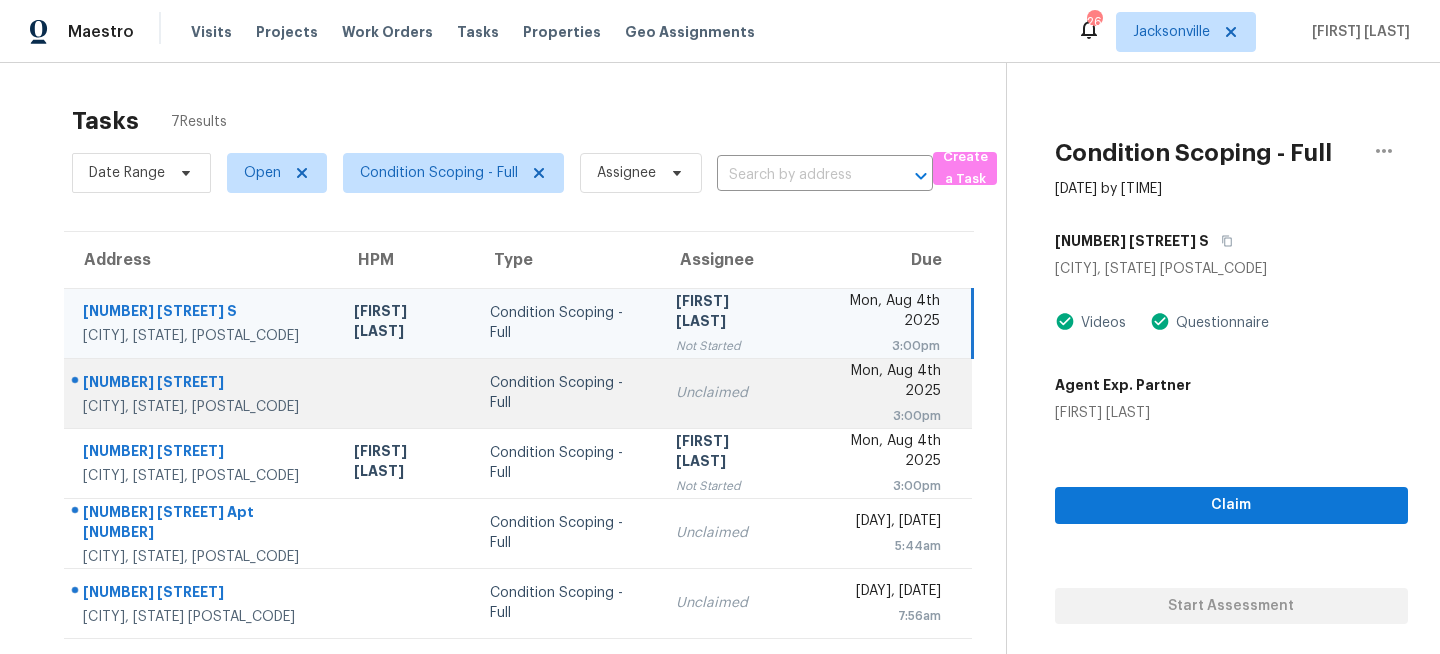 click on "Unclaimed" at bounding box center (728, 393) 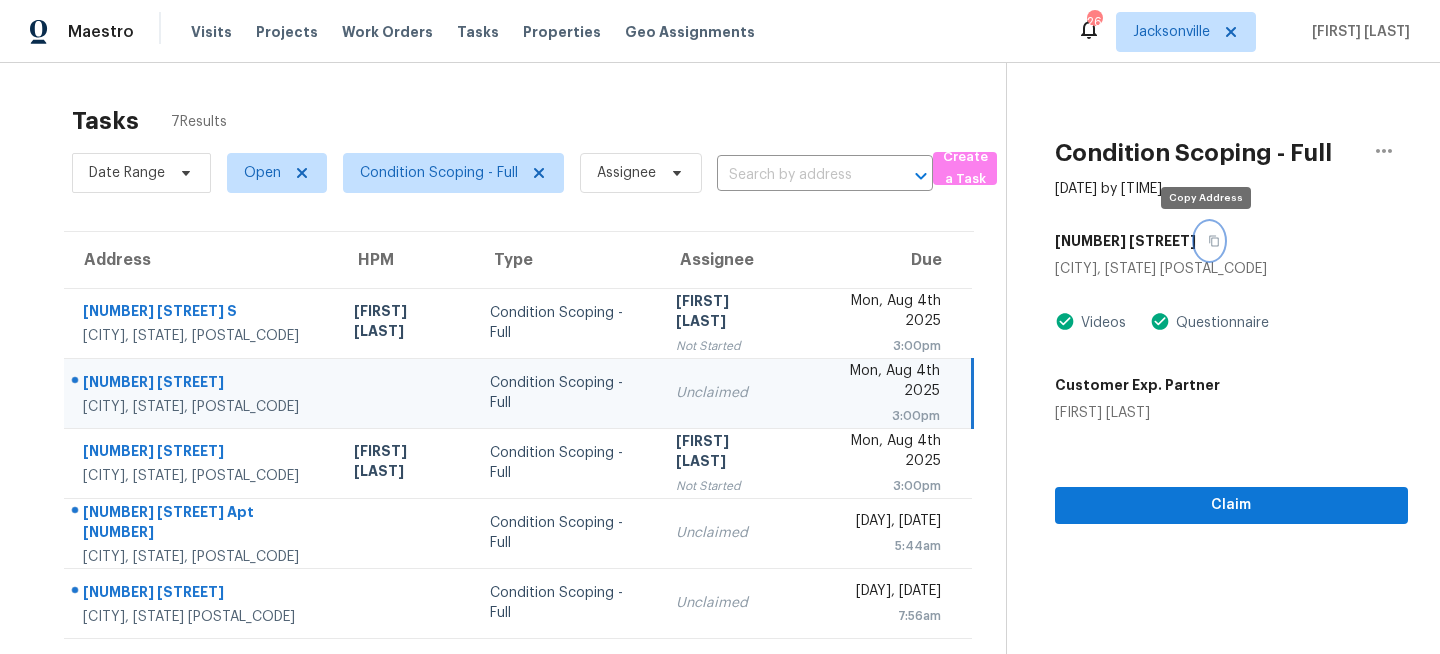 click 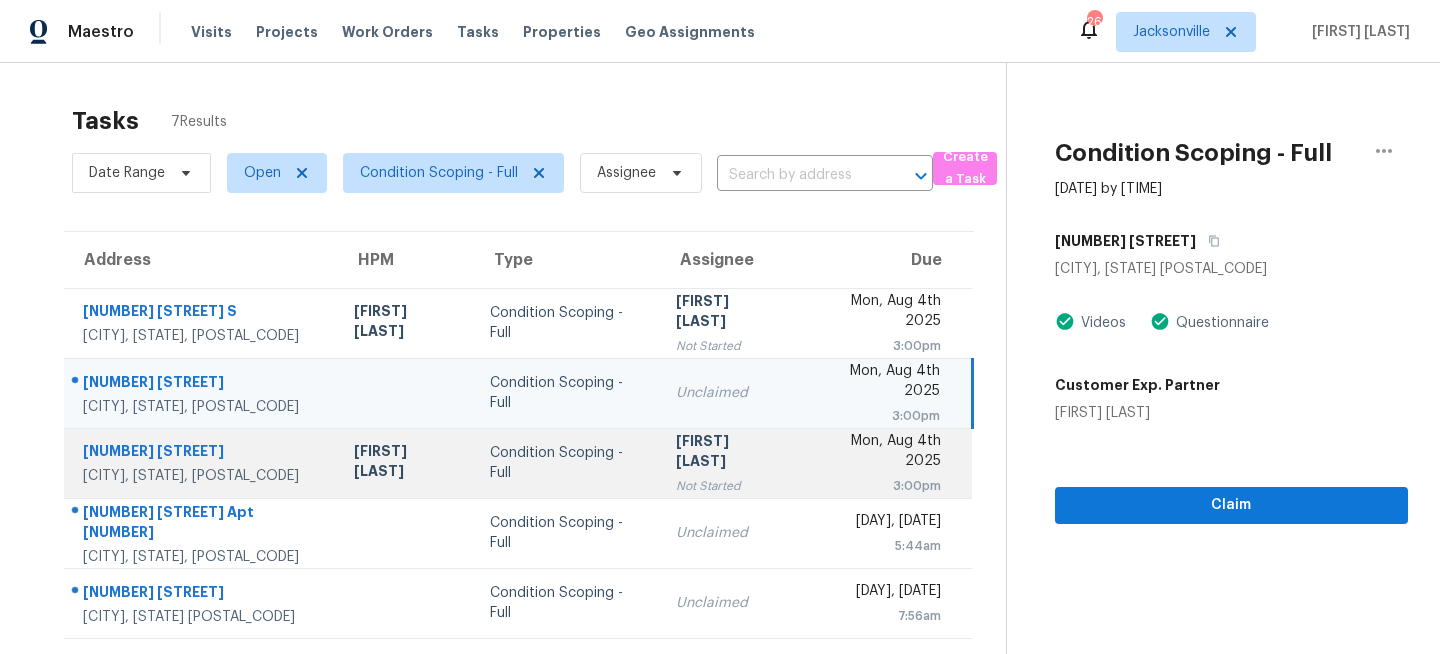 click on "Condition Scoping - Full" at bounding box center (567, 463) 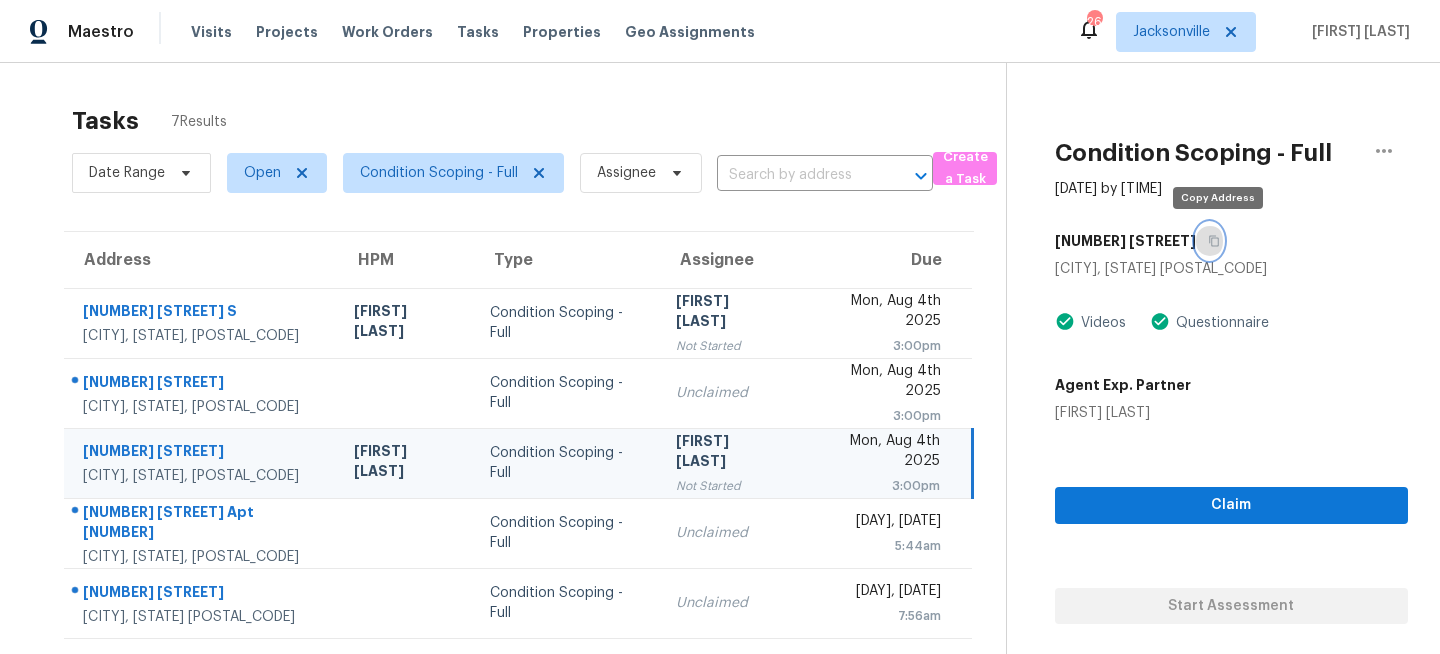 click 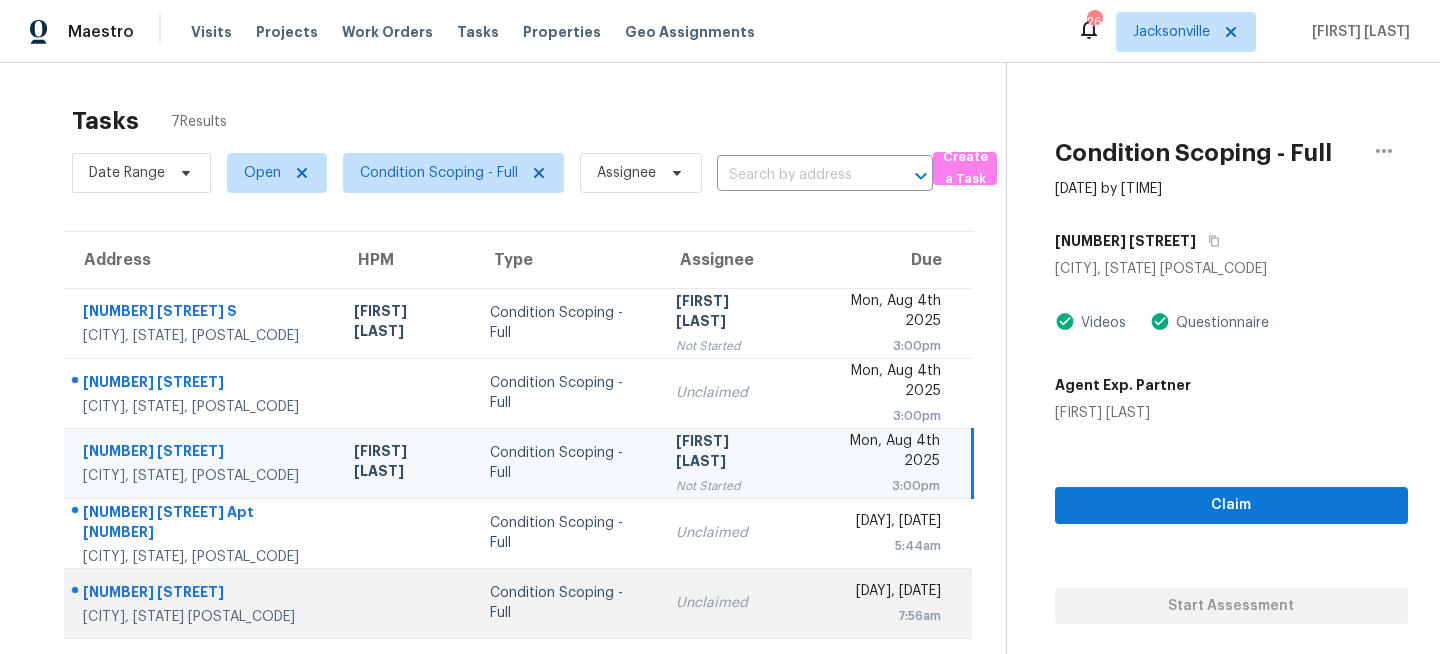 click on "Condition Scoping - Full" at bounding box center [567, 603] 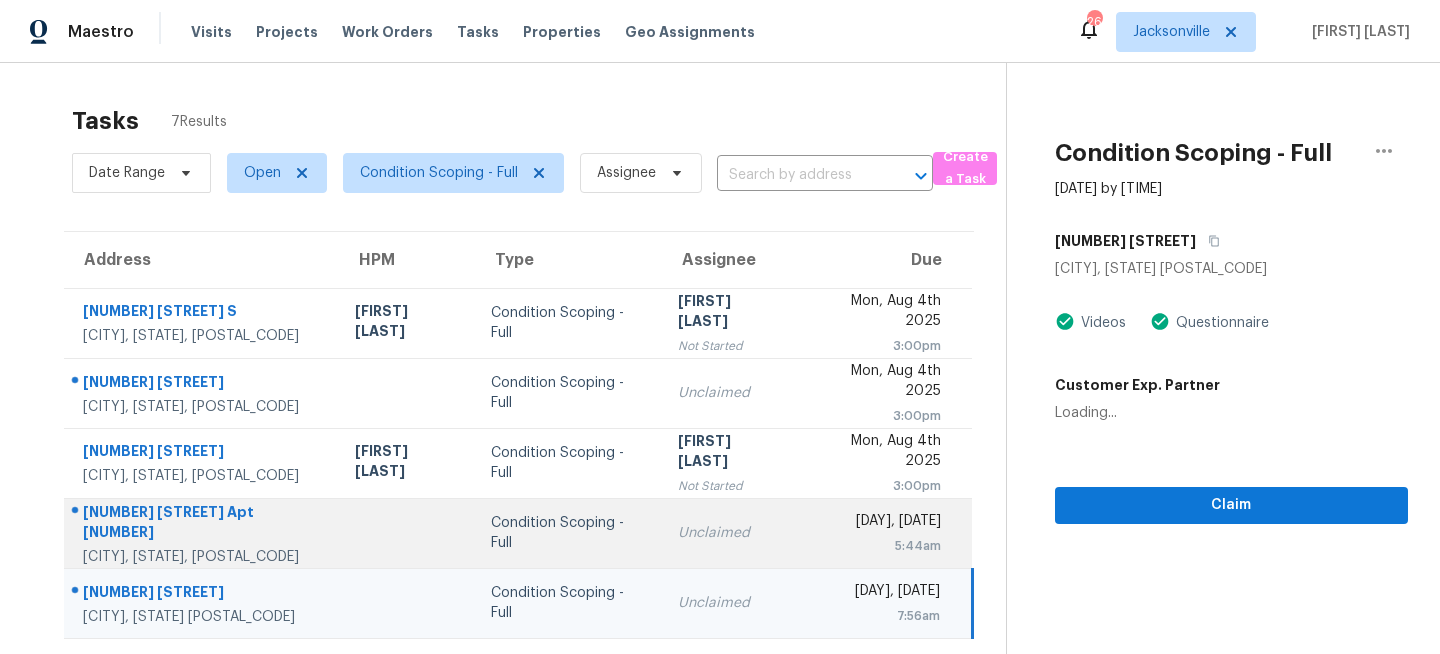 click on "Condition Scoping - Full" at bounding box center (568, 533) 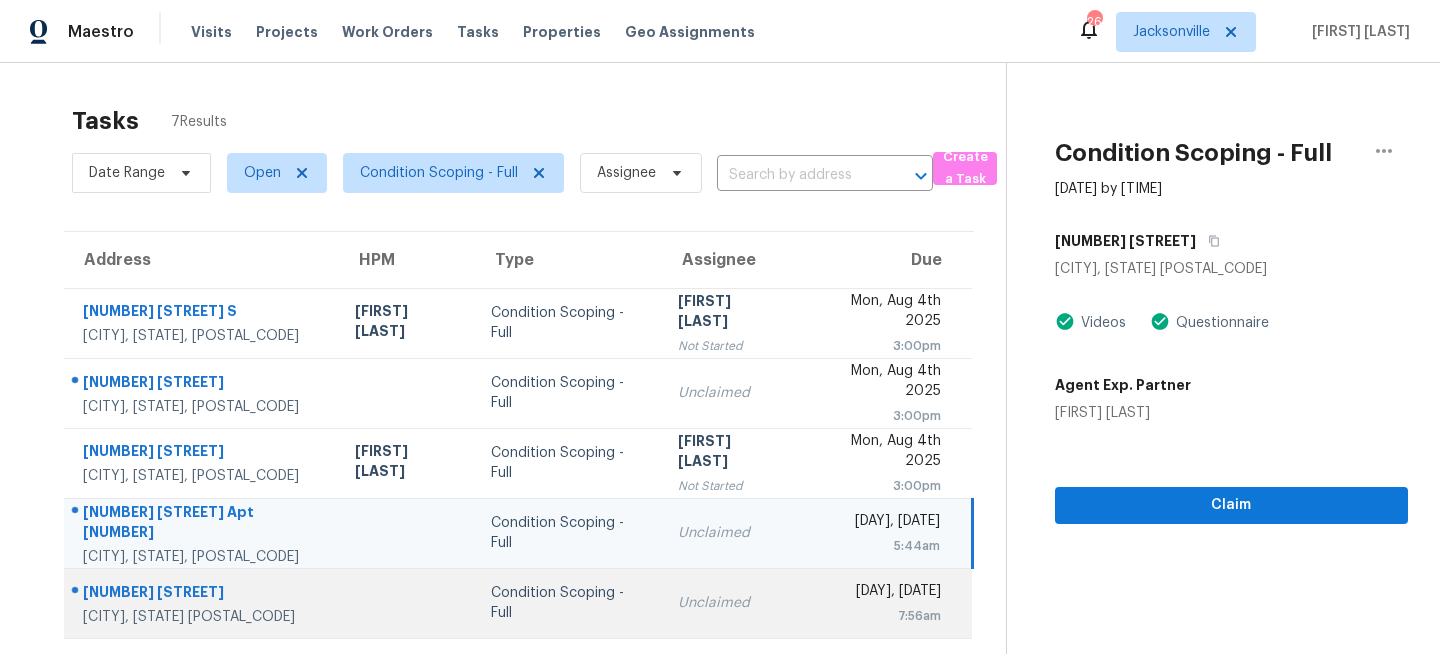 click on "Unclaimed" at bounding box center [730, 603] 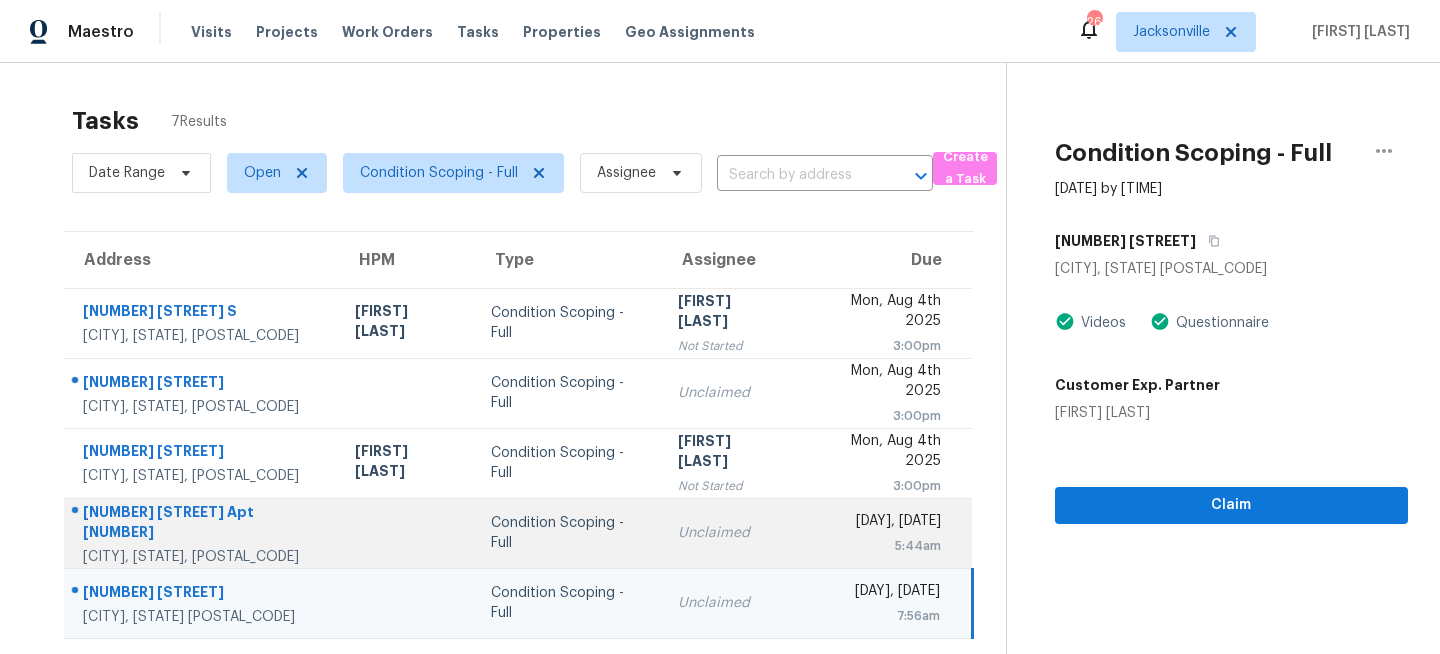 click on "Condition Scoping - Full" at bounding box center [568, 533] 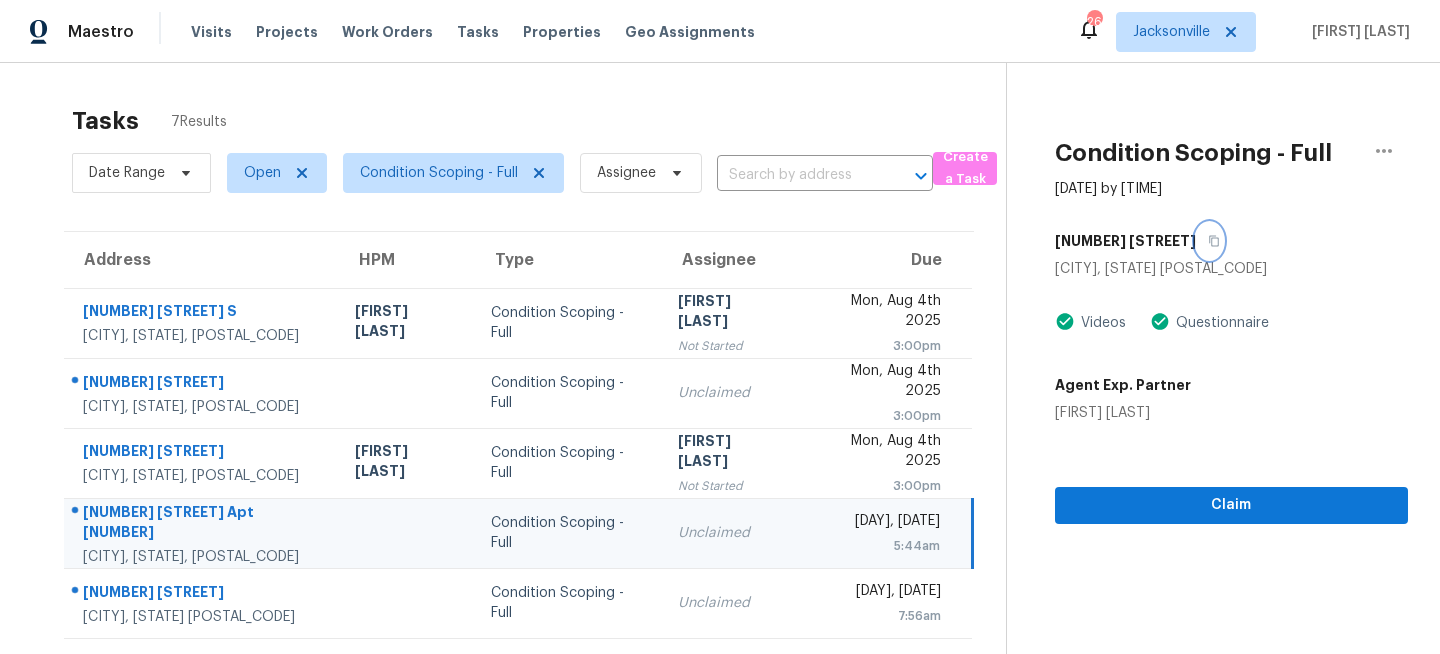 click 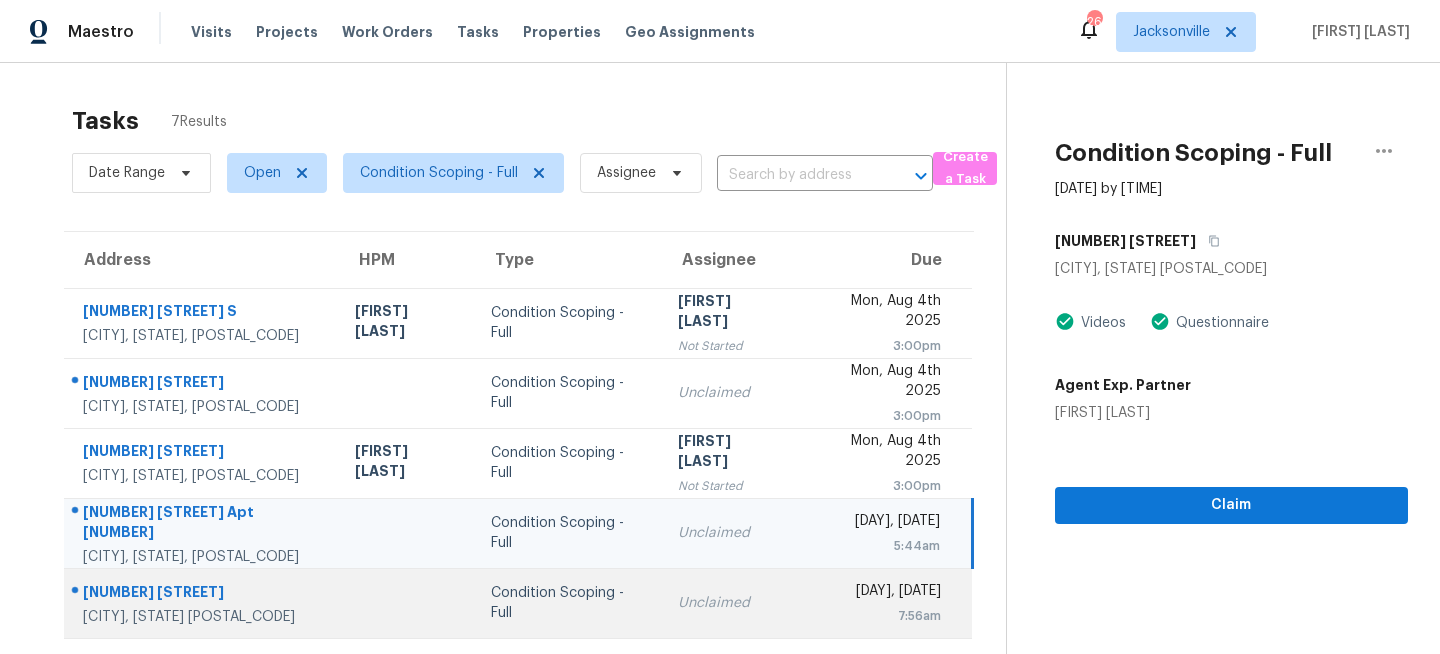 click at bounding box center [407, 603] 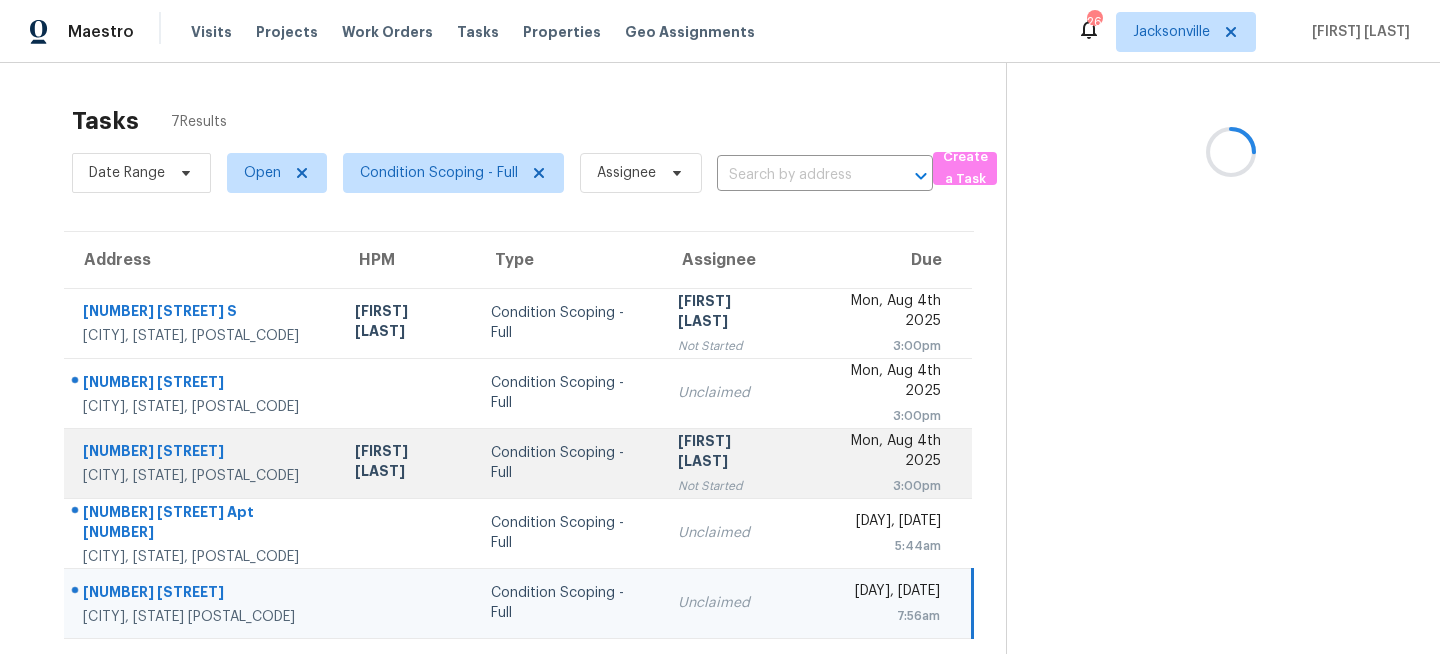 scroll, scrollTop: 26, scrollLeft: 0, axis: vertical 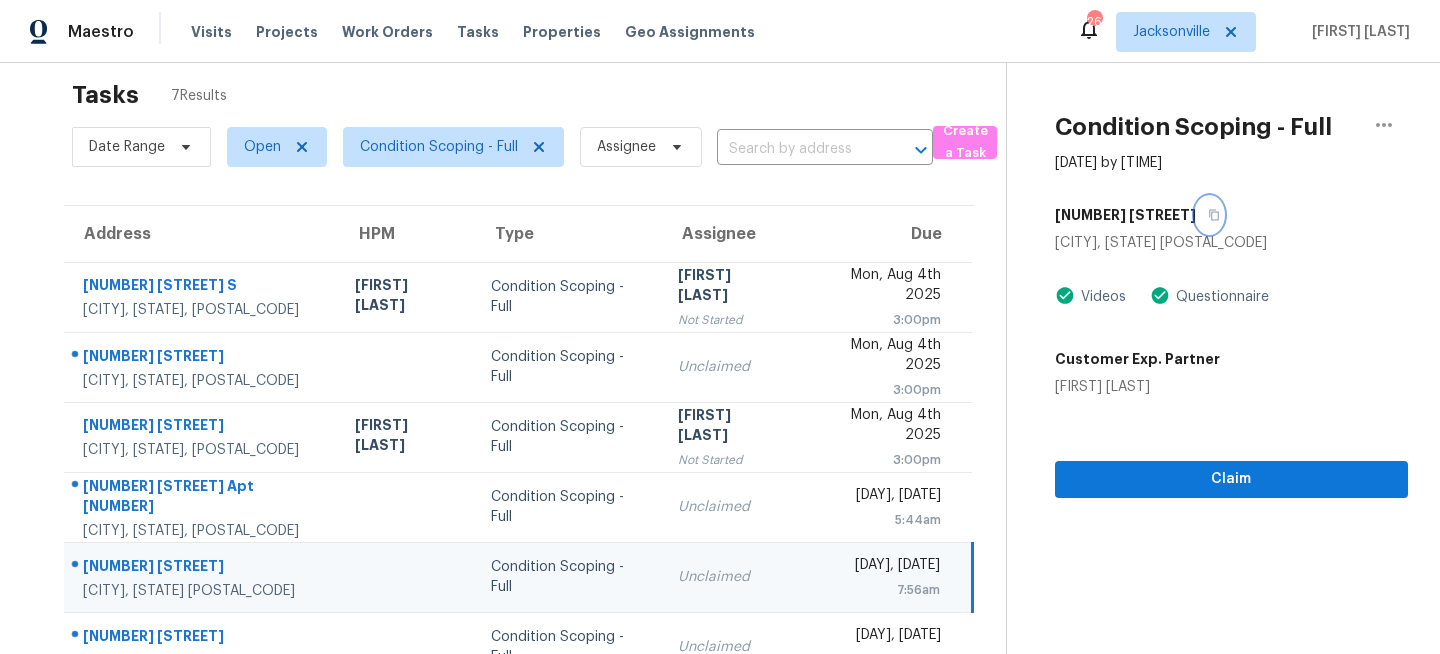 click 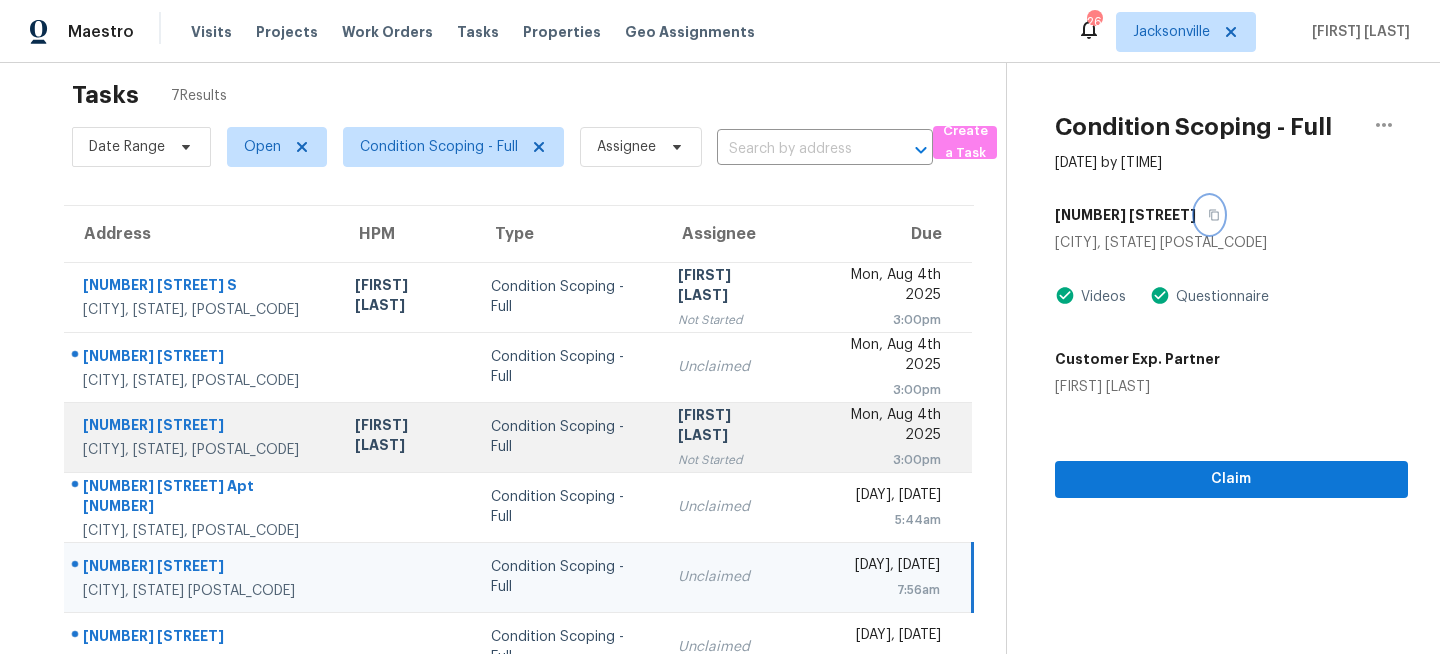 scroll, scrollTop: 140, scrollLeft: 0, axis: vertical 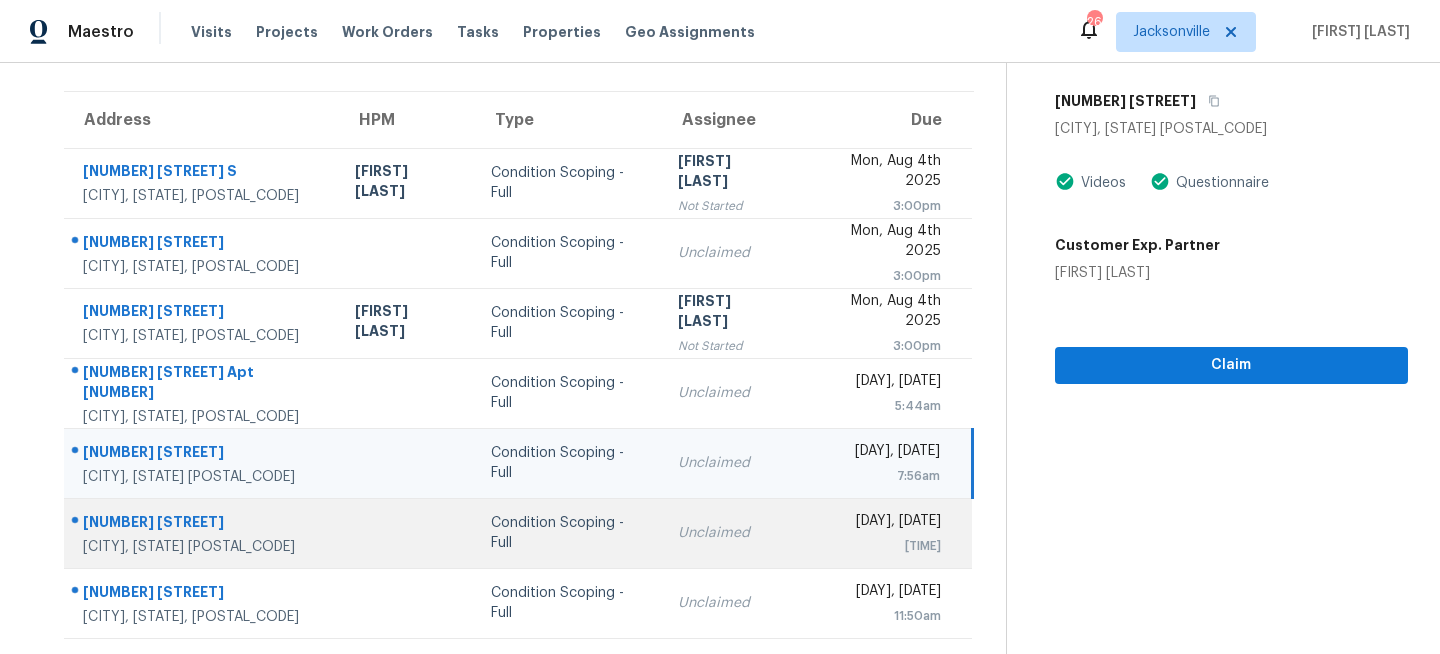 click on "Condition Scoping - Full" at bounding box center [568, 533] 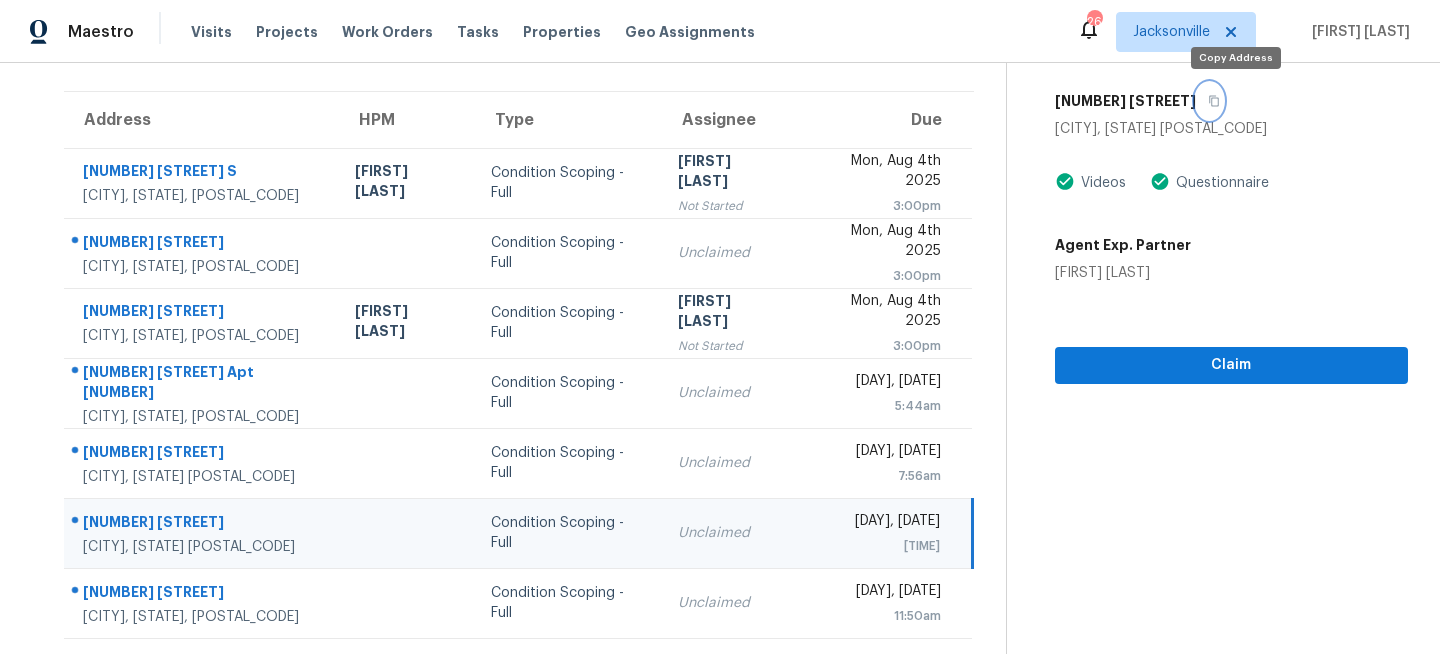 click 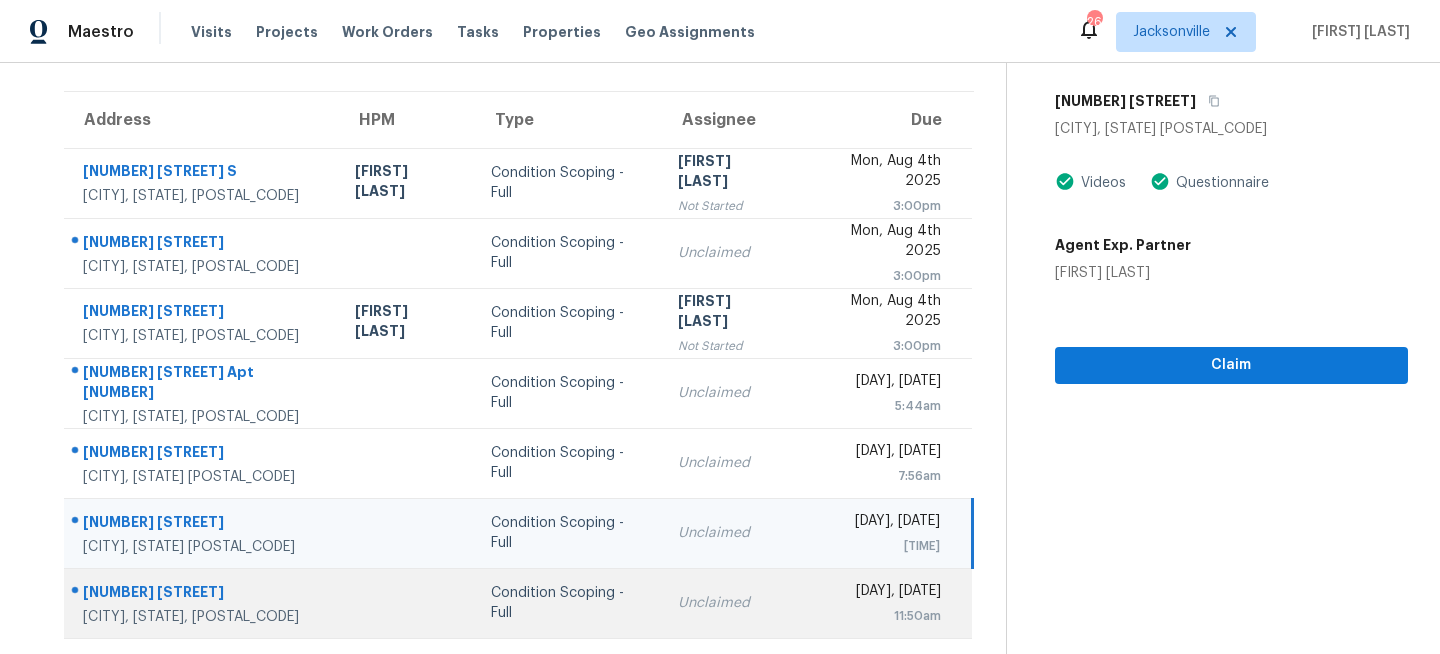 click on "Condition Scoping - Full" at bounding box center (568, 603) 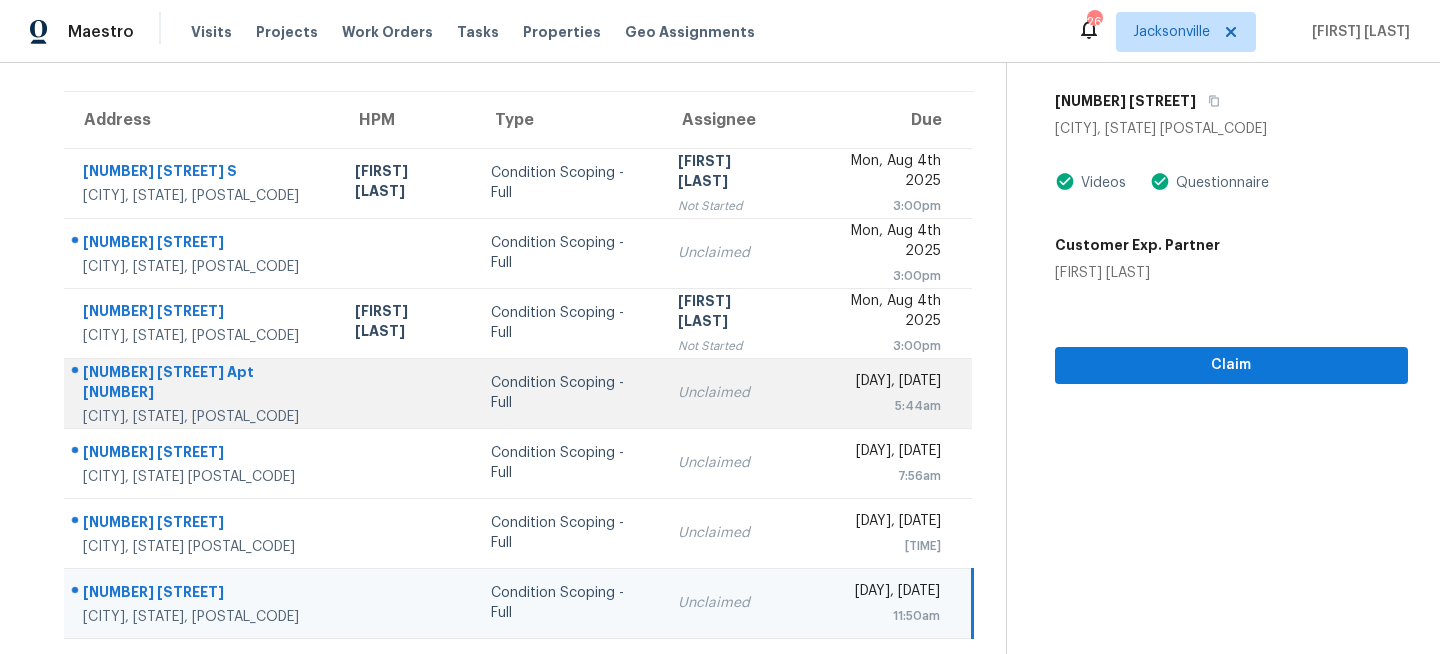 scroll, scrollTop: 0, scrollLeft: 0, axis: both 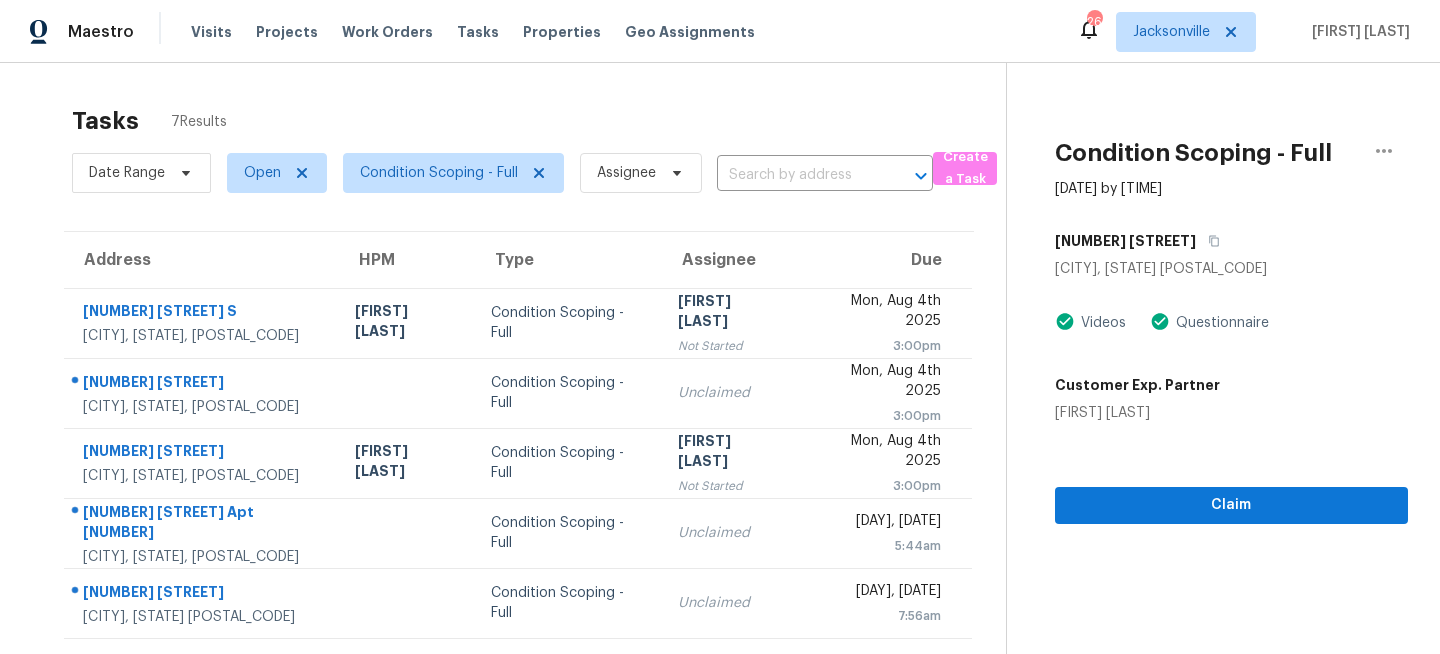 click on "Maestro Visits Projects Work Orders Tasks Properties Geo Assignments 26 Jacksonville Hepsiba Raj" at bounding box center [720, 31] 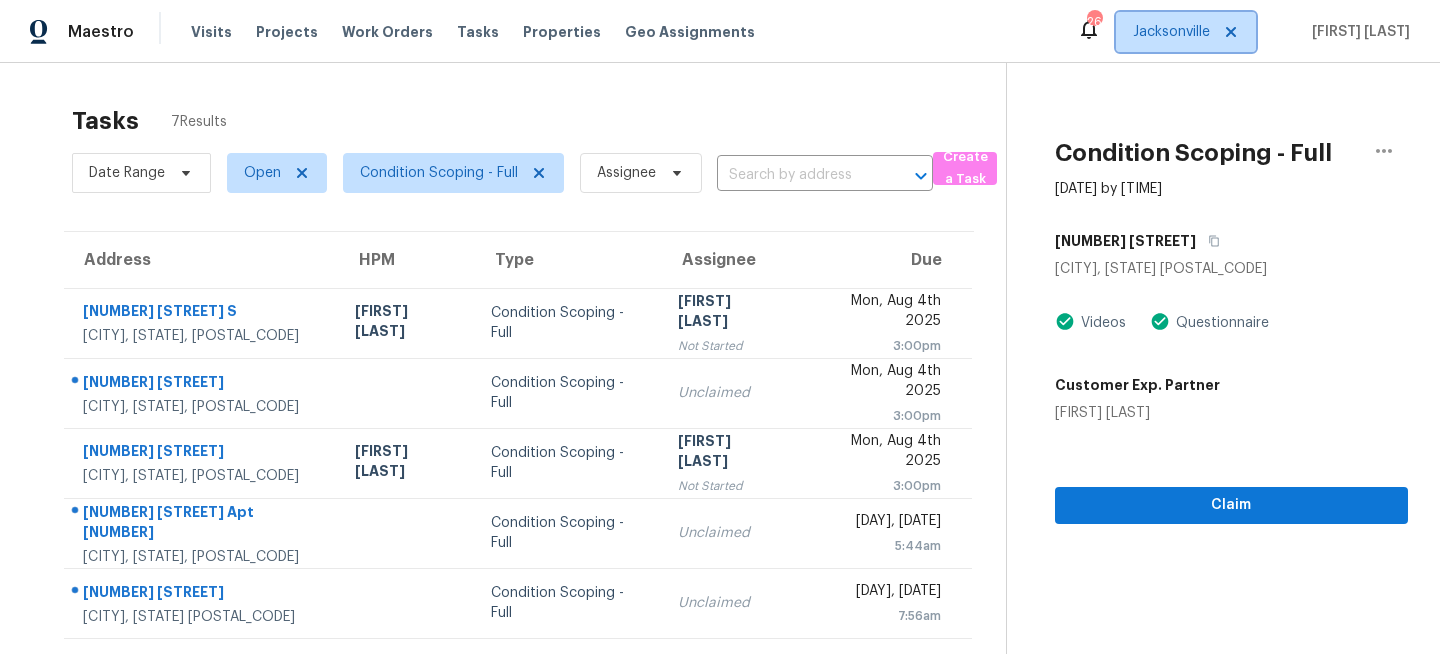 click on "Jacksonville" at bounding box center (1186, 32) 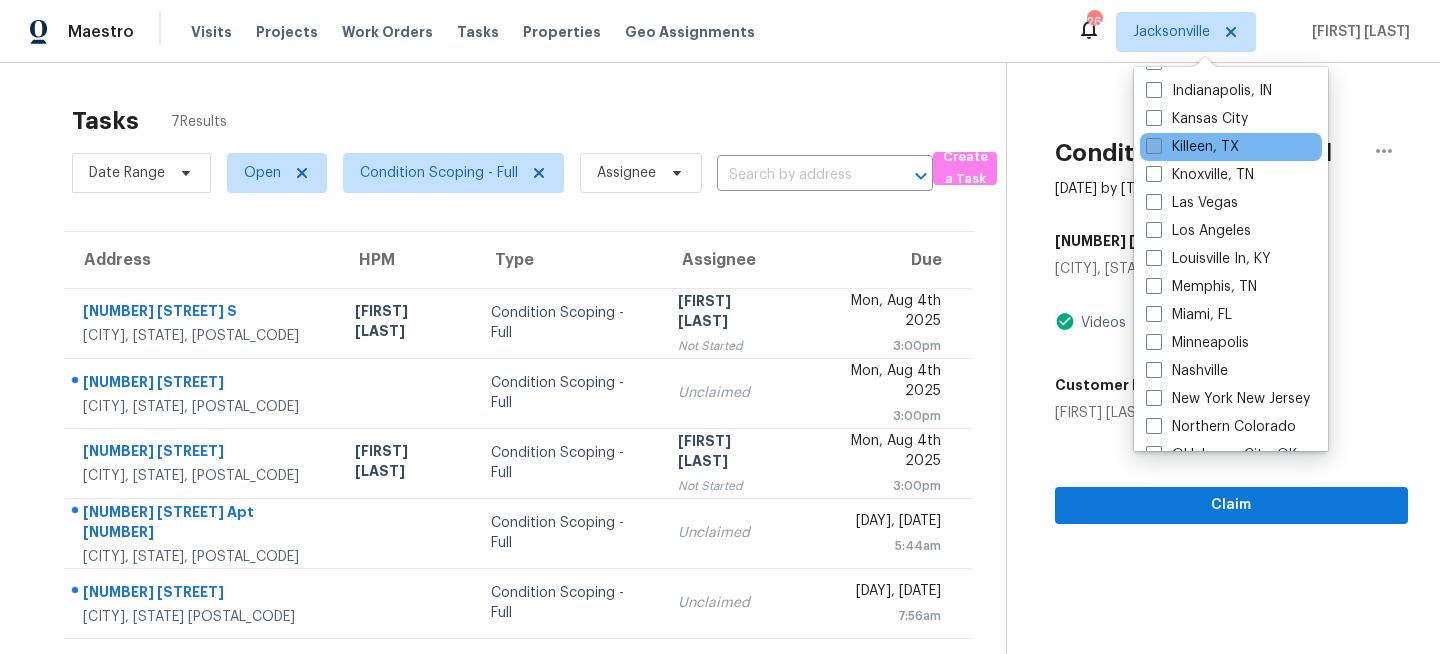 scroll, scrollTop: 768, scrollLeft: 0, axis: vertical 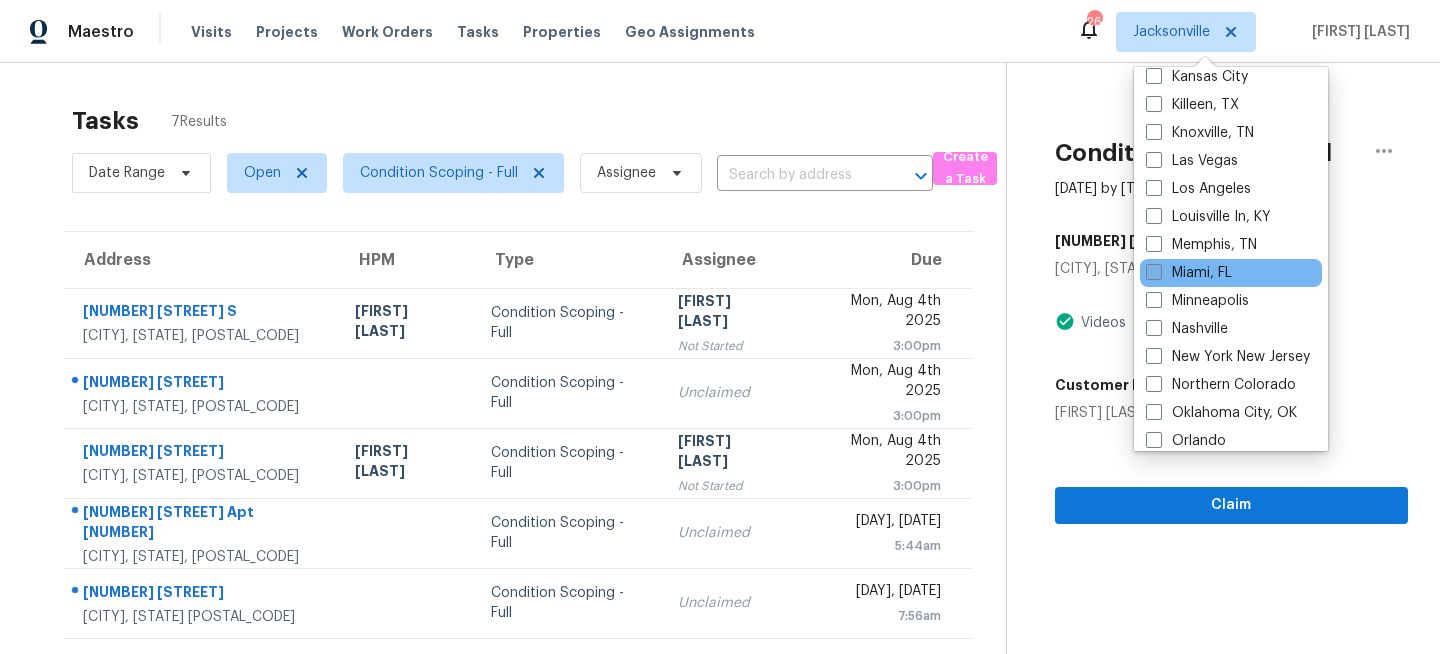click on "Miami, FL" at bounding box center (1189, 273) 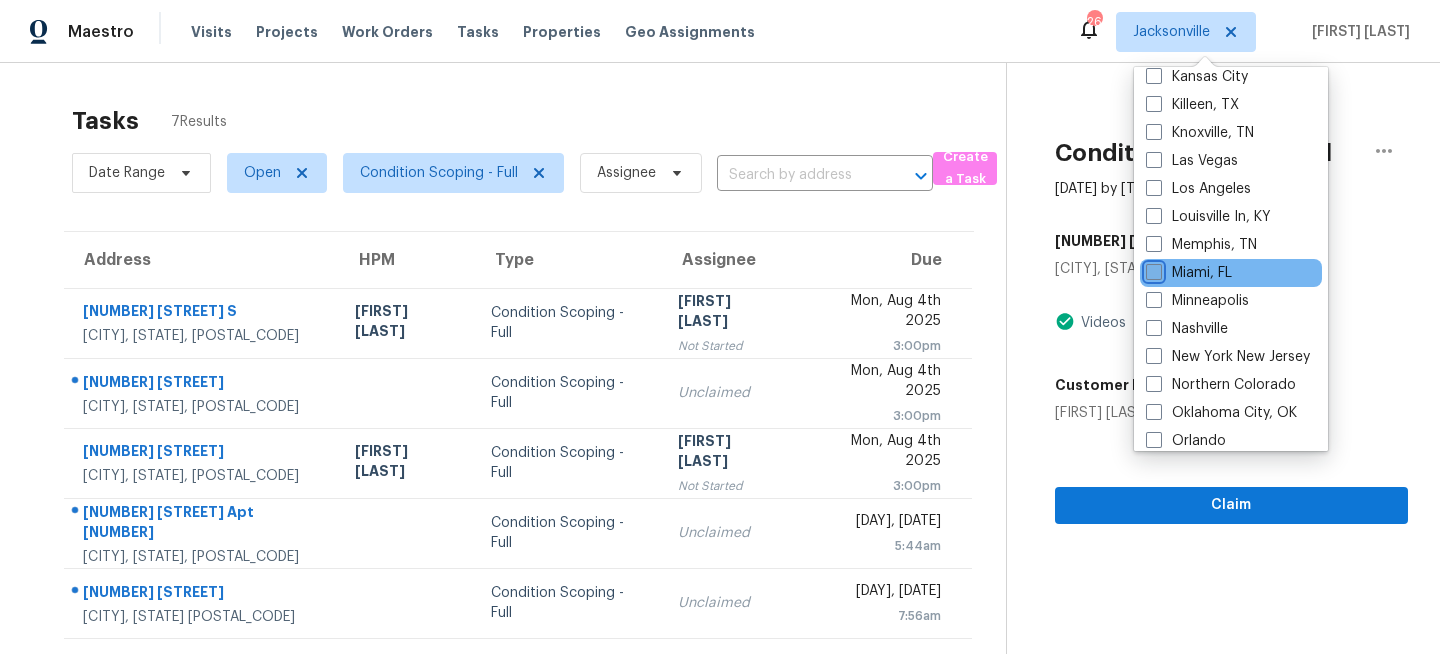 click on "Miami, FL" at bounding box center (1152, 269) 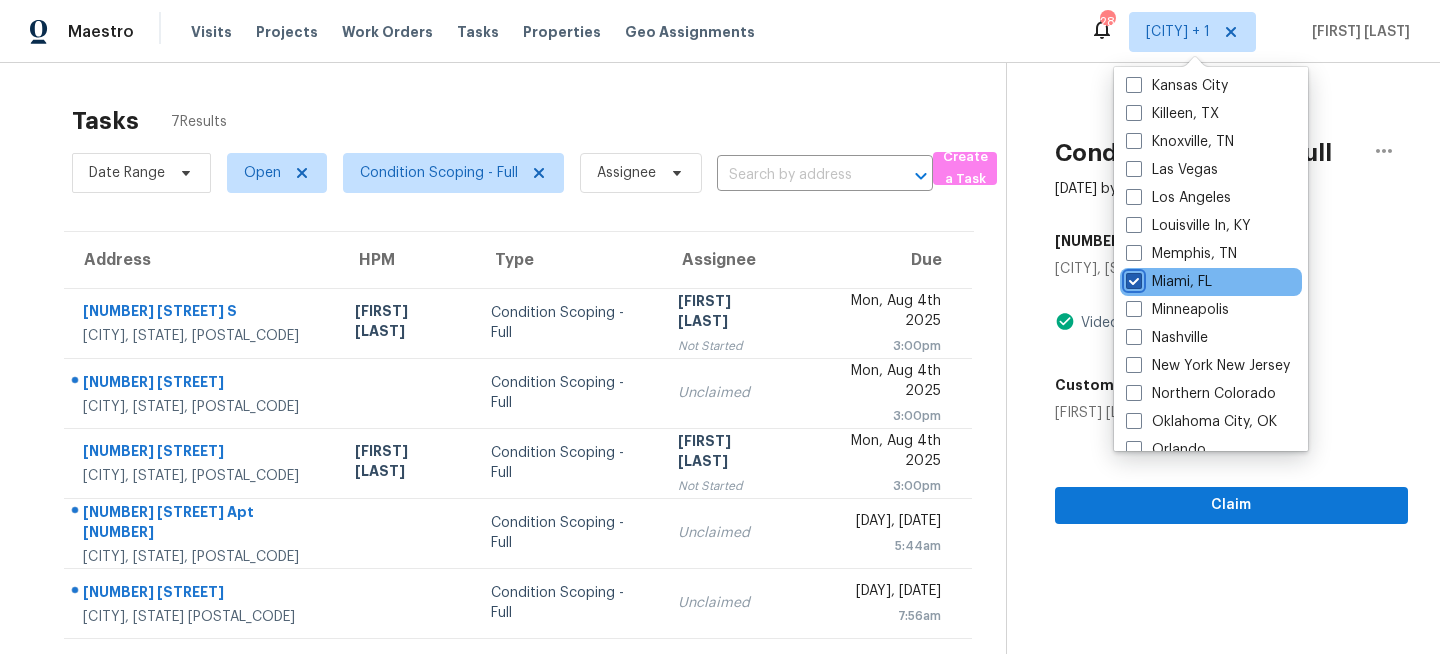 scroll, scrollTop: 761, scrollLeft: 0, axis: vertical 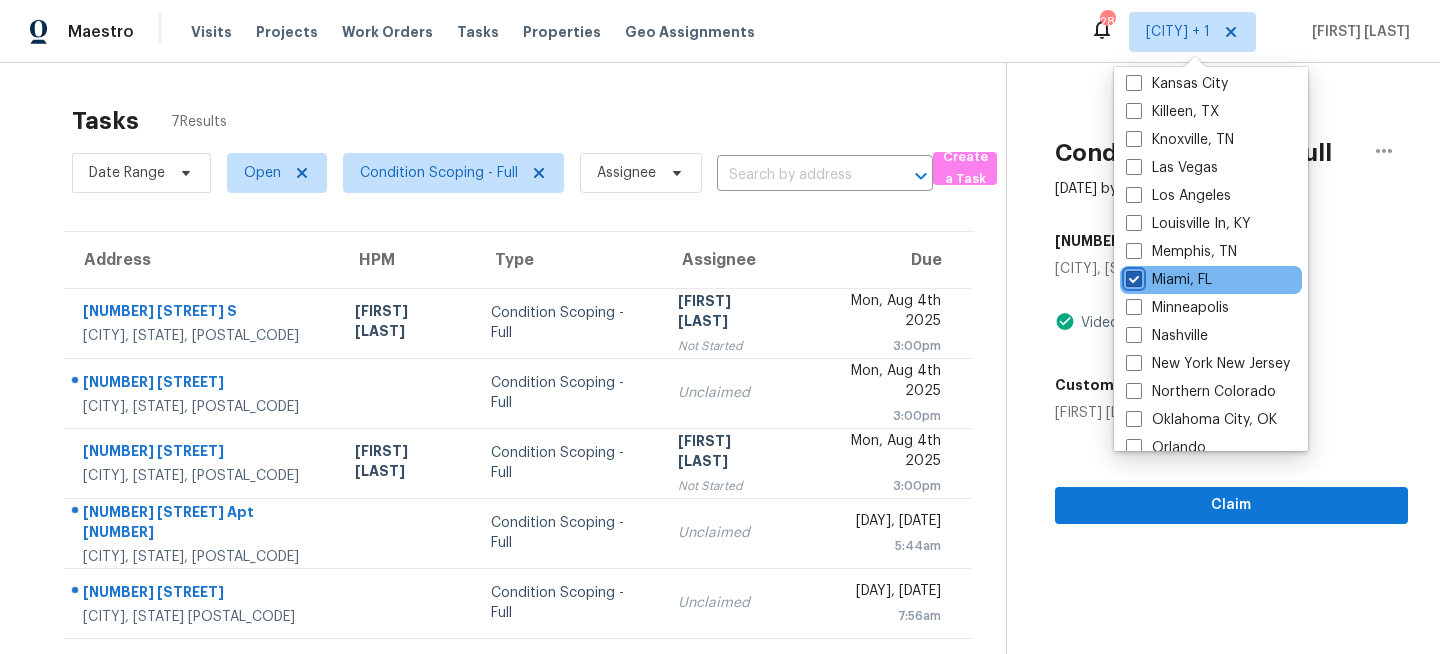 click on "Miami, FL" at bounding box center [1132, 276] 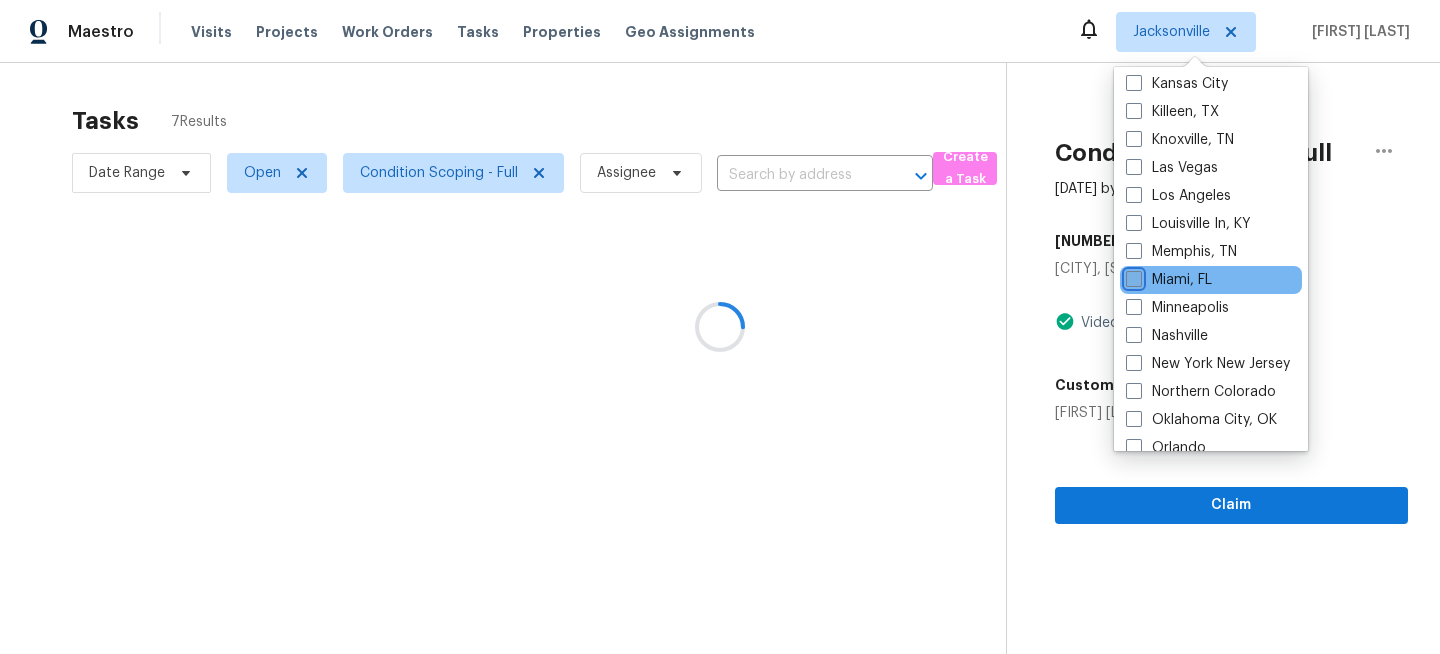 scroll, scrollTop: 762, scrollLeft: 0, axis: vertical 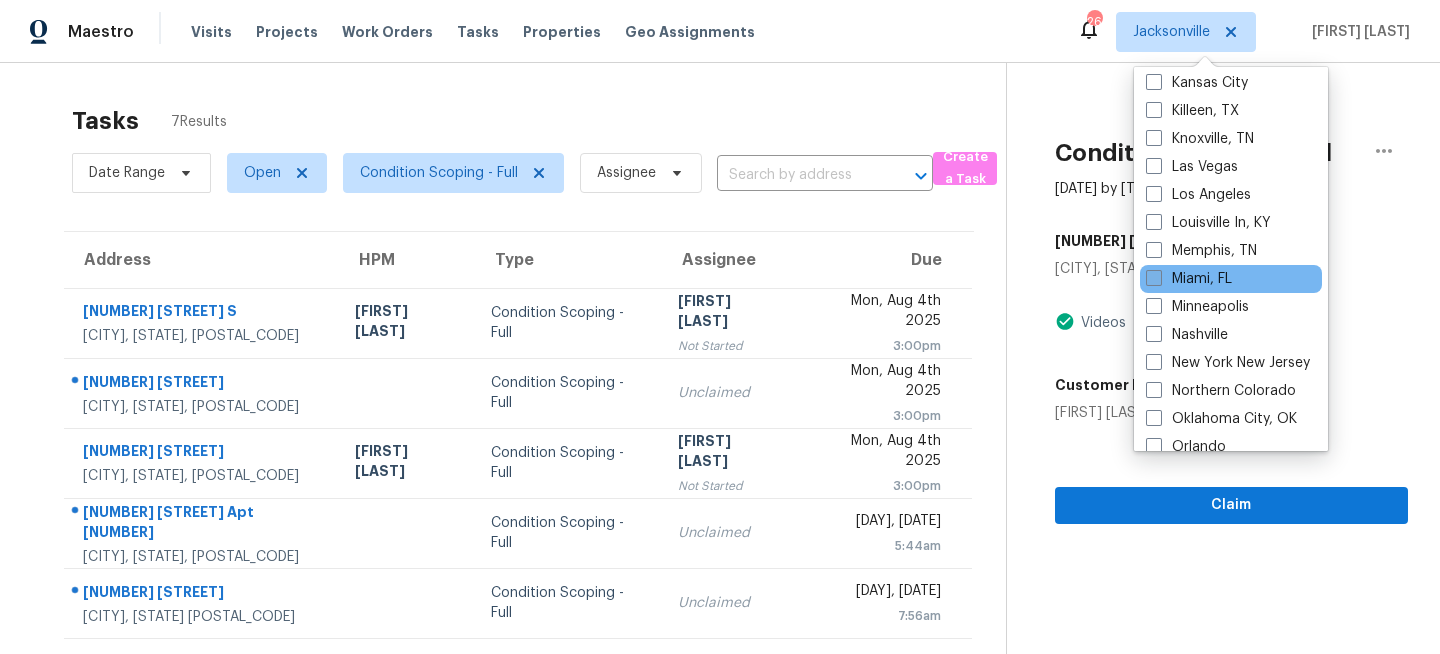 click on "Miami, FL" at bounding box center [1189, 279] 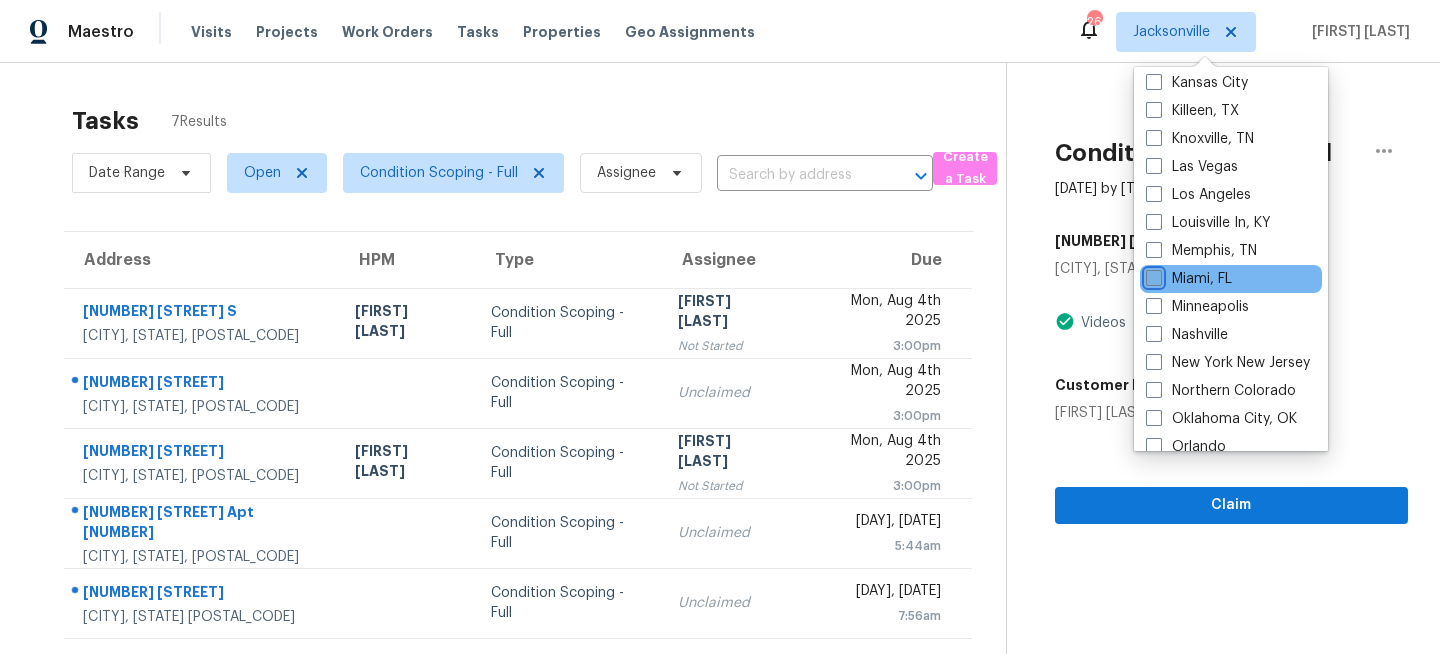 click on "Miami, FL" at bounding box center (1152, 275) 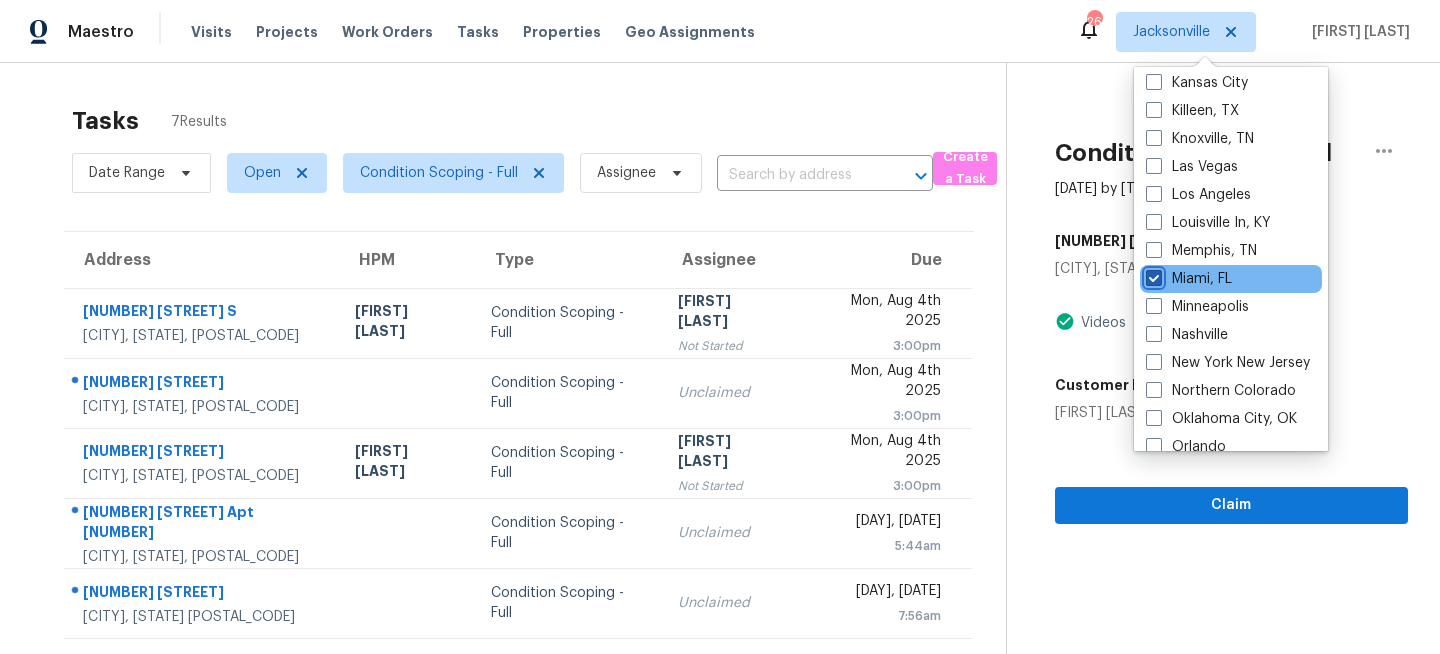 checkbox on "true" 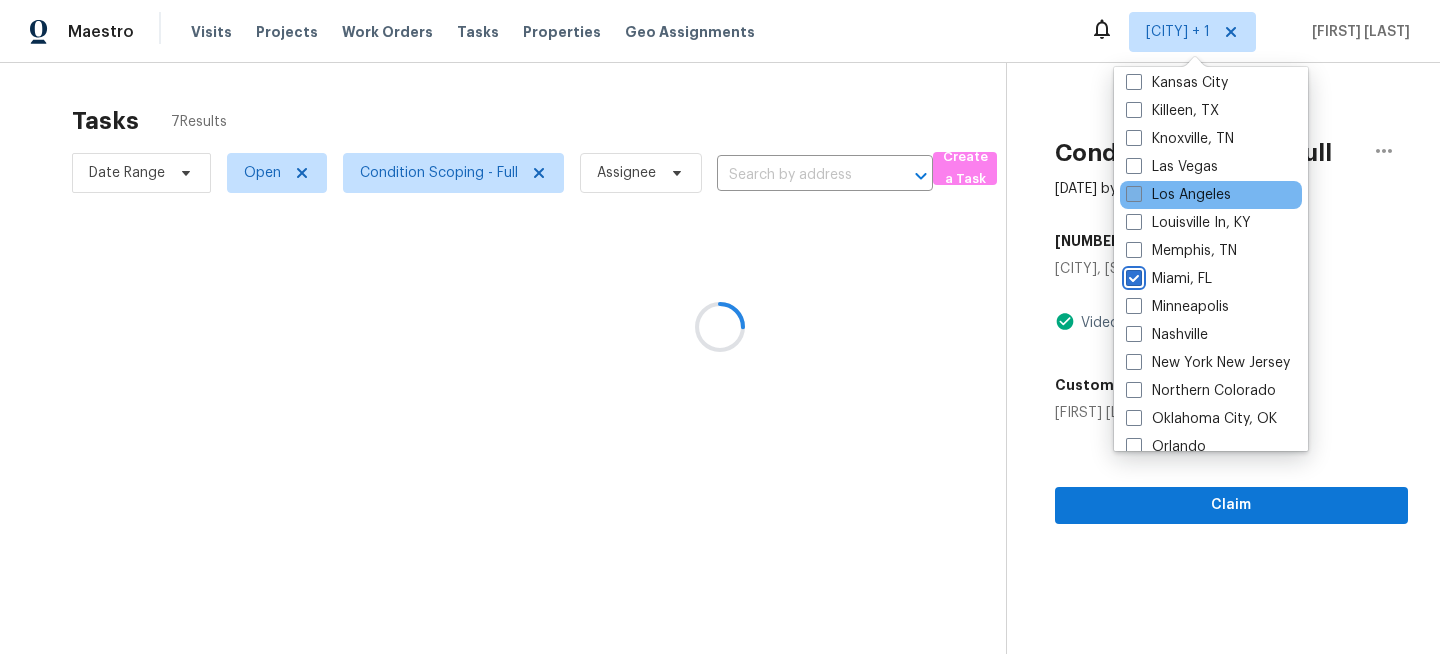 scroll, scrollTop: 0, scrollLeft: 0, axis: both 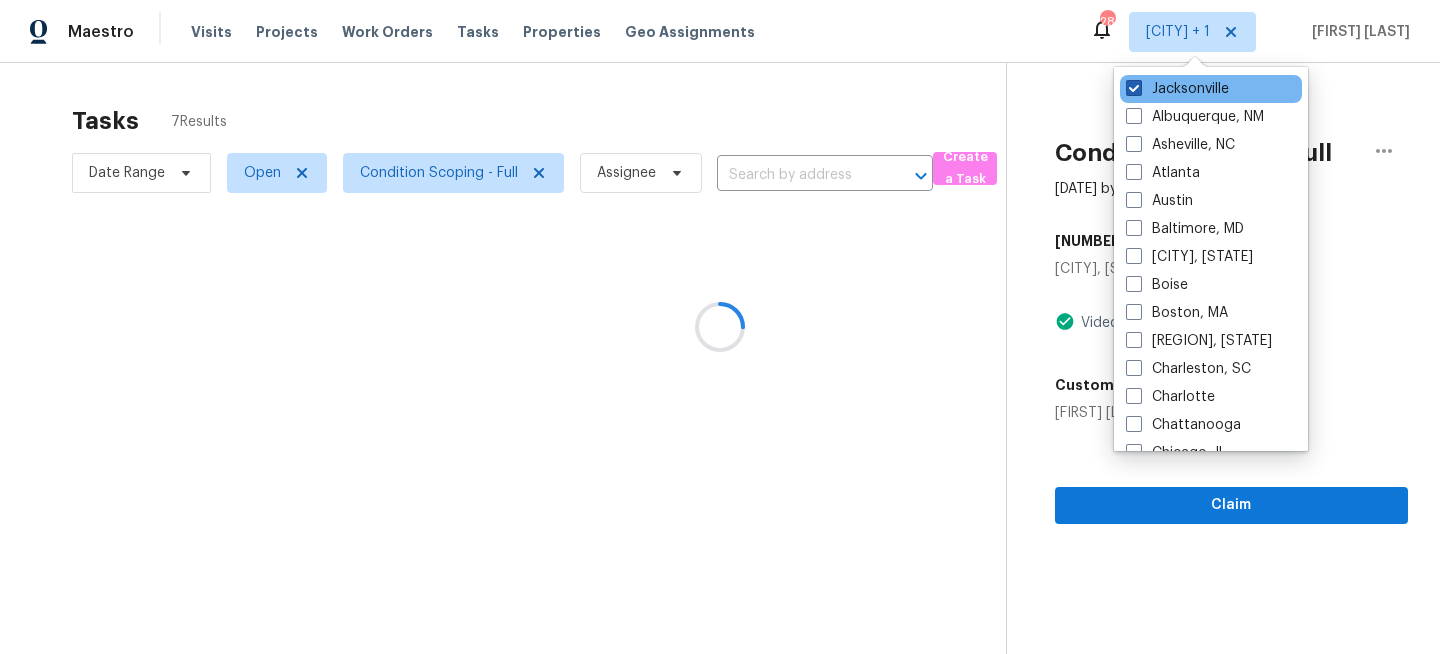 click on "Jacksonville" at bounding box center [1177, 89] 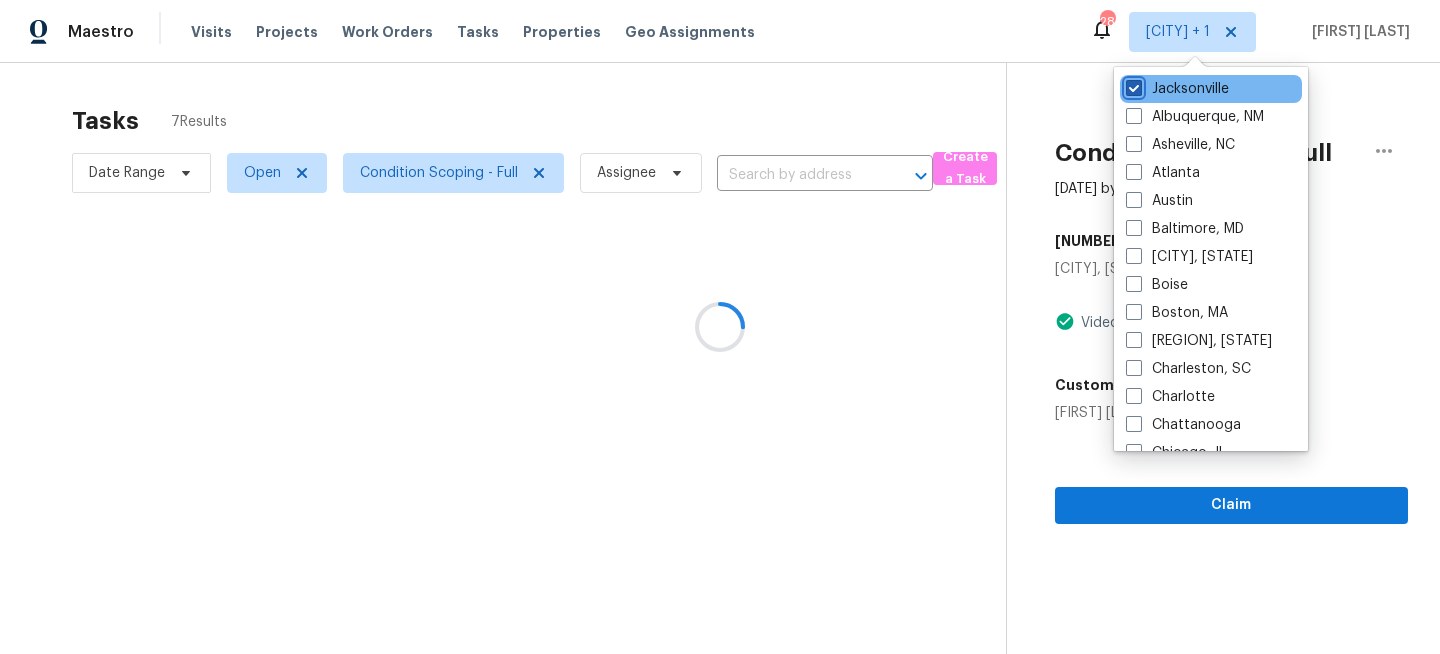 click on "Jacksonville" at bounding box center (1132, 85) 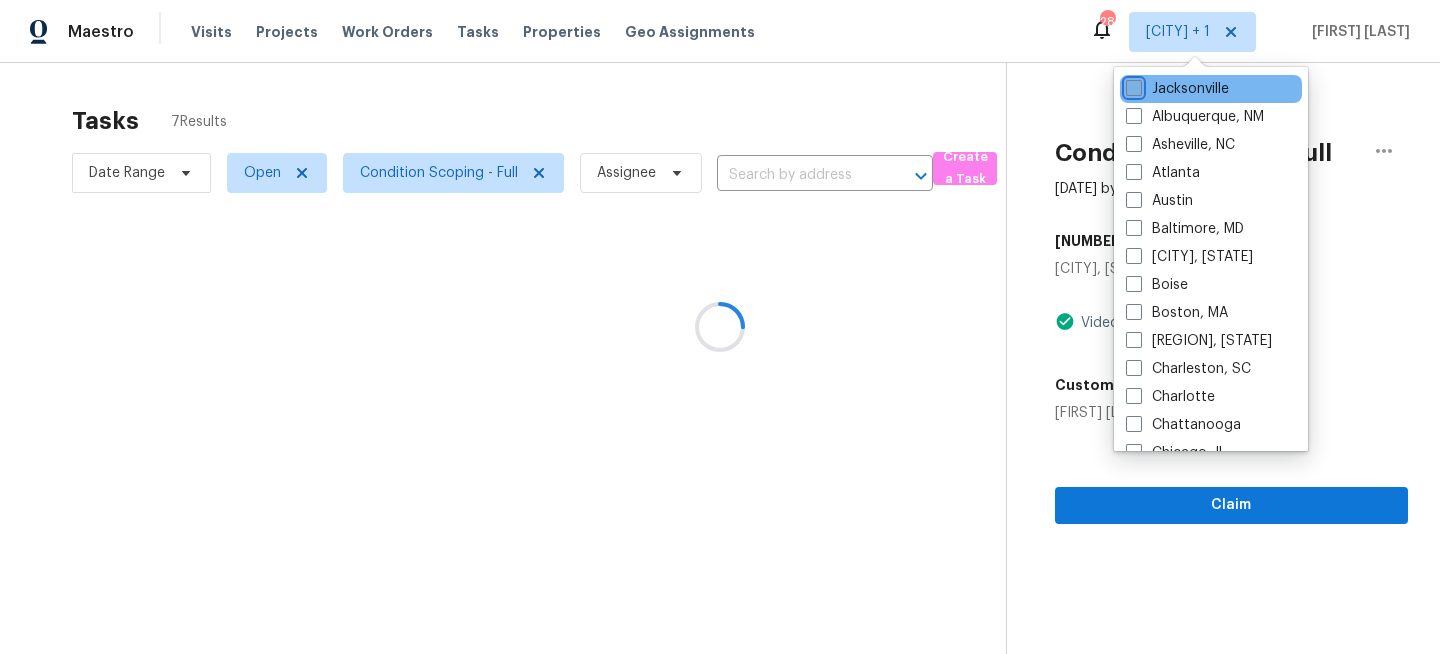 checkbox on "false" 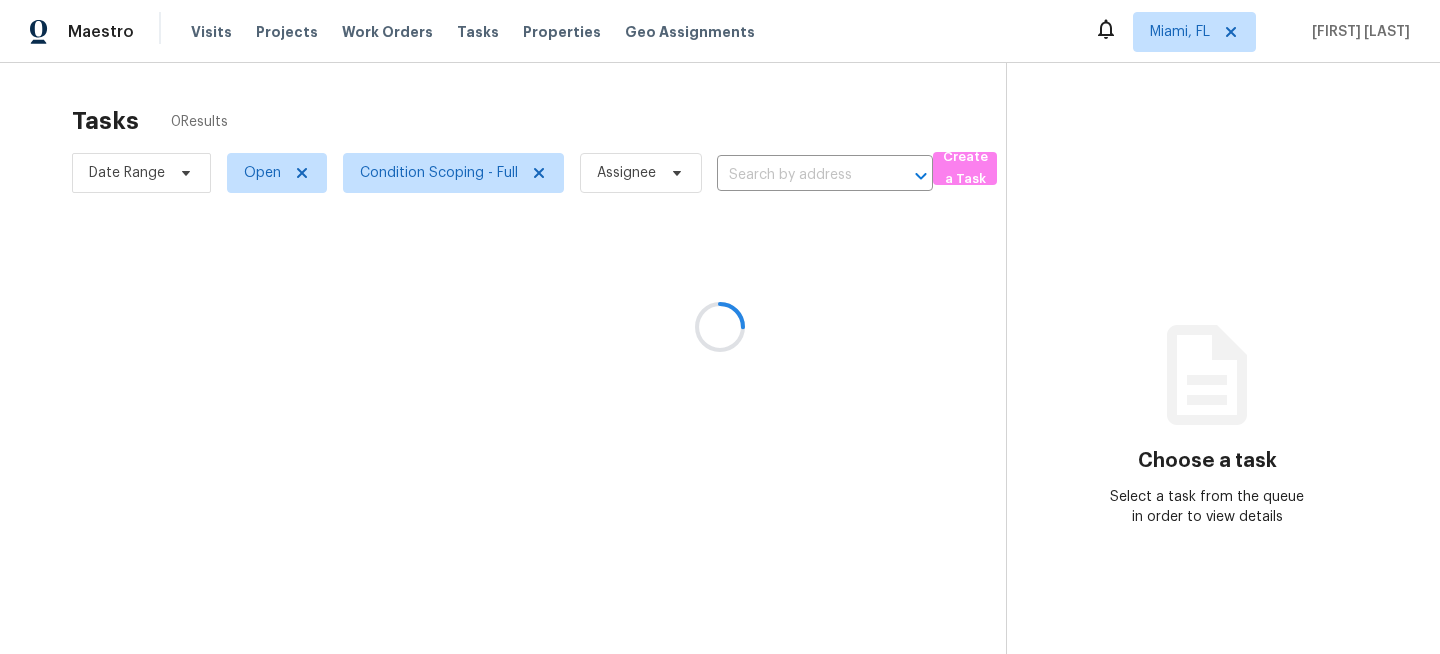 scroll, scrollTop: 0, scrollLeft: 0, axis: both 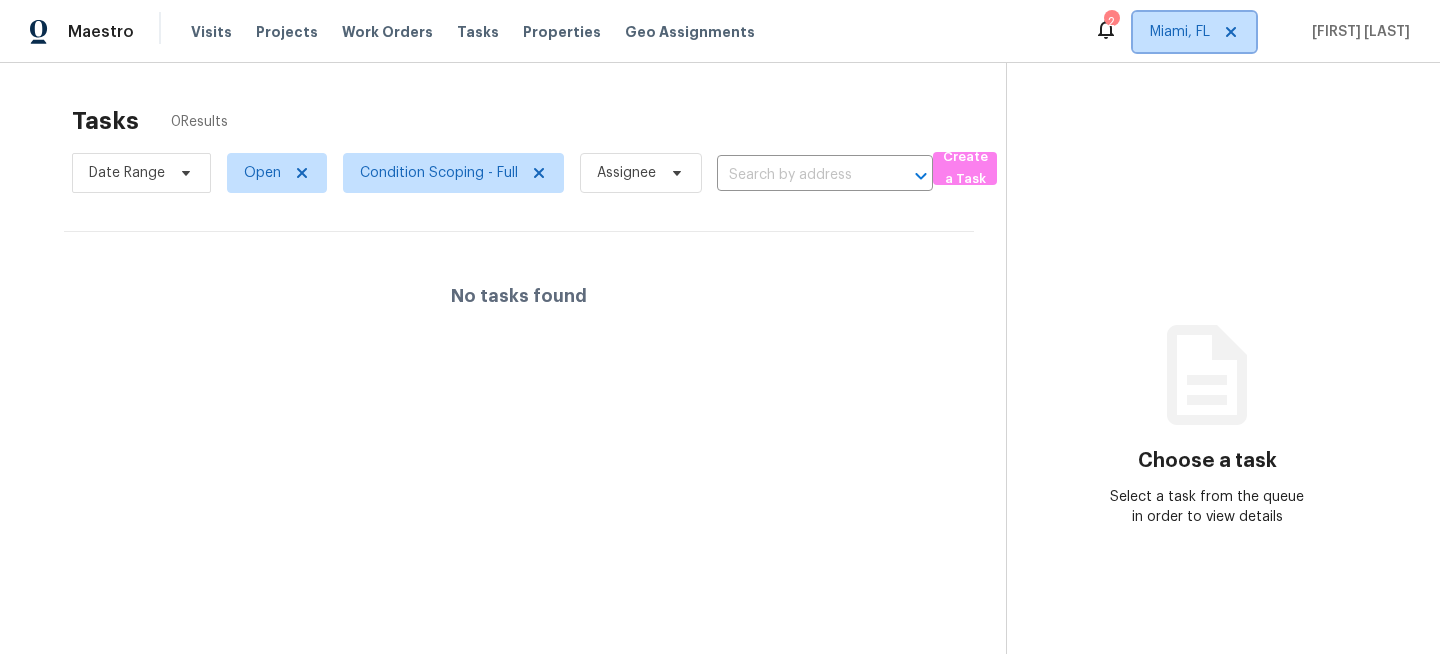 click on "Miami, FL" at bounding box center [1180, 32] 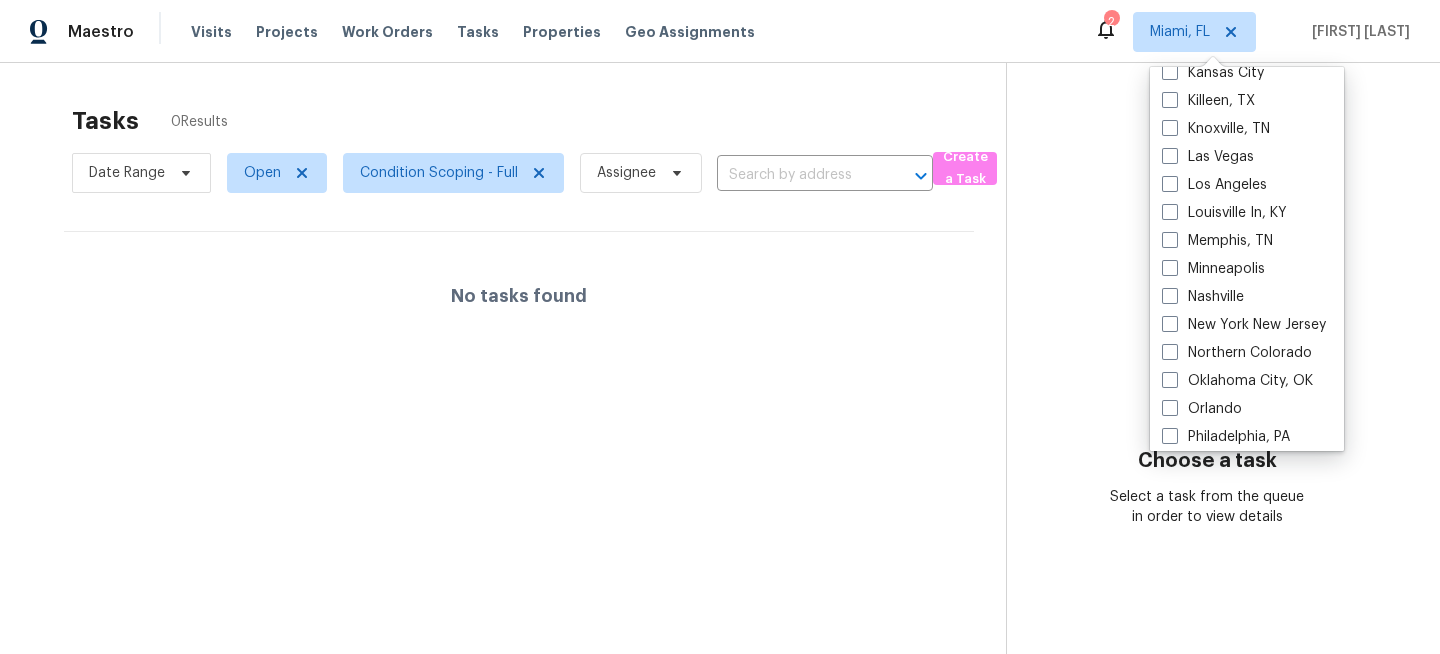 scroll, scrollTop: 802, scrollLeft: 0, axis: vertical 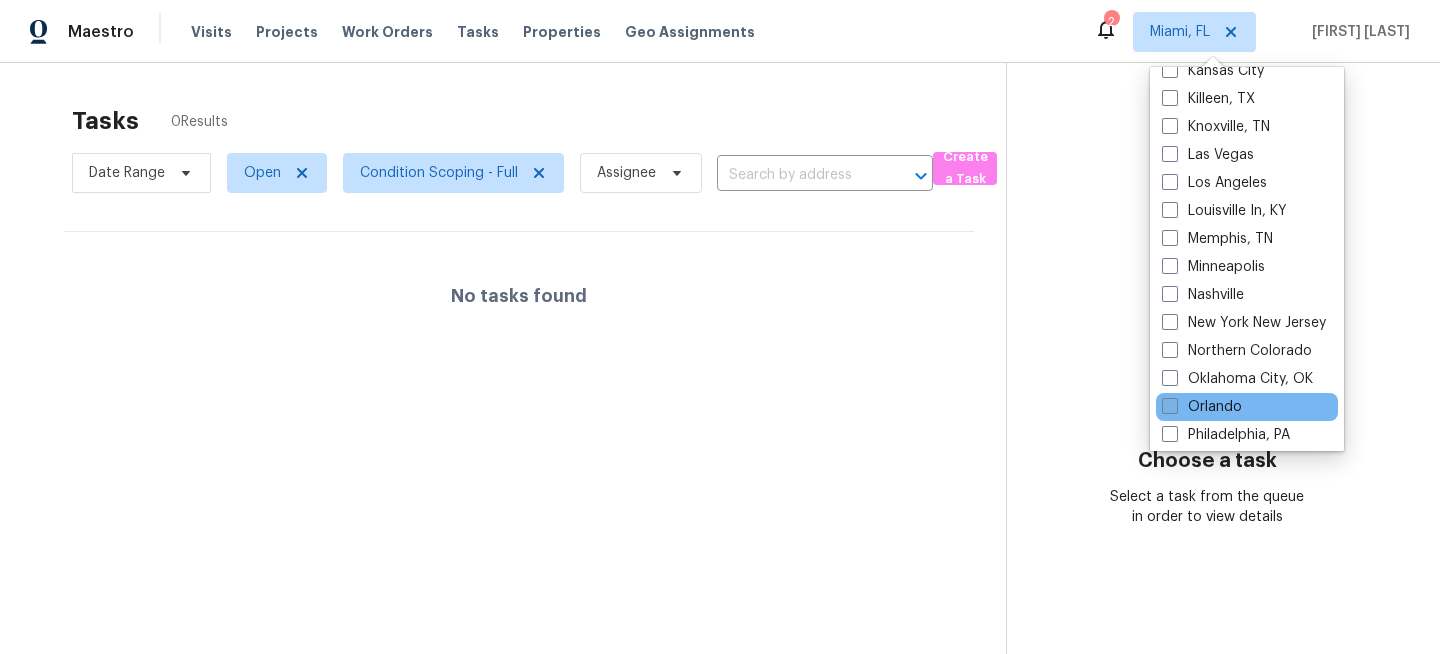 click on "Orlando" at bounding box center (1202, 407) 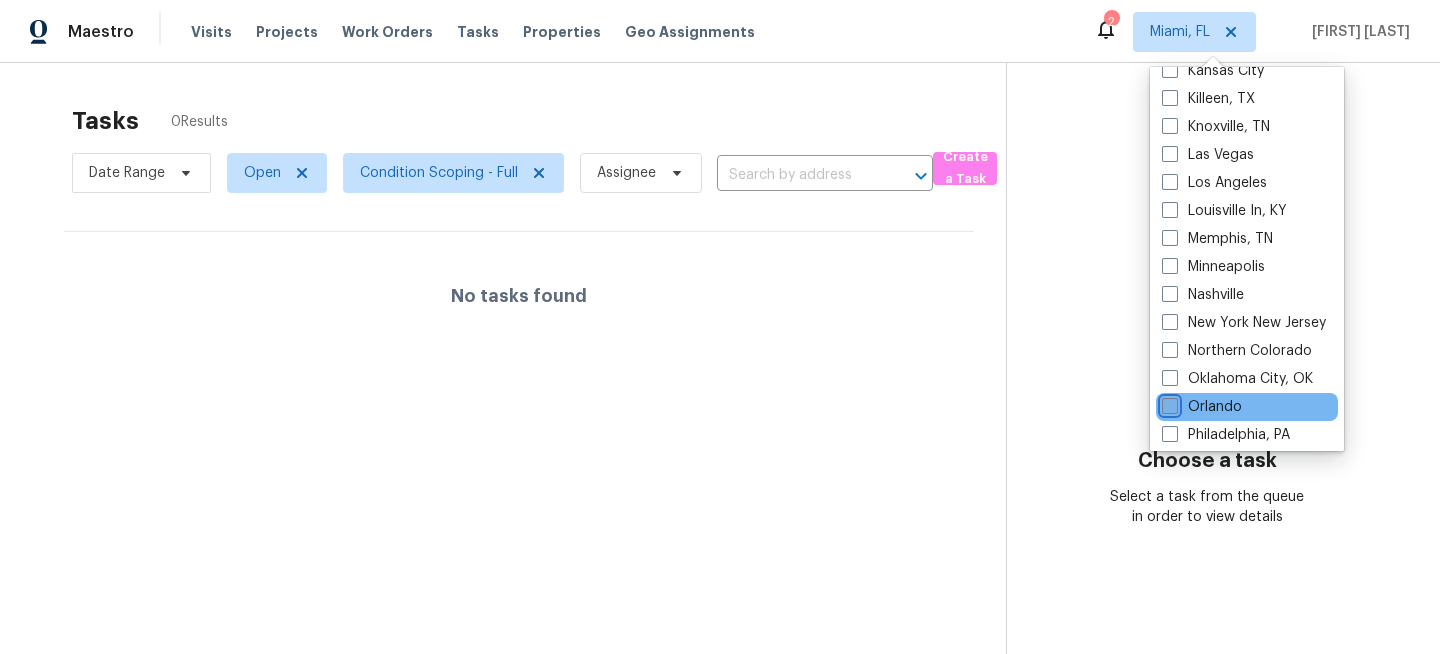 click on "Orlando" at bounding box center (1168, 403) 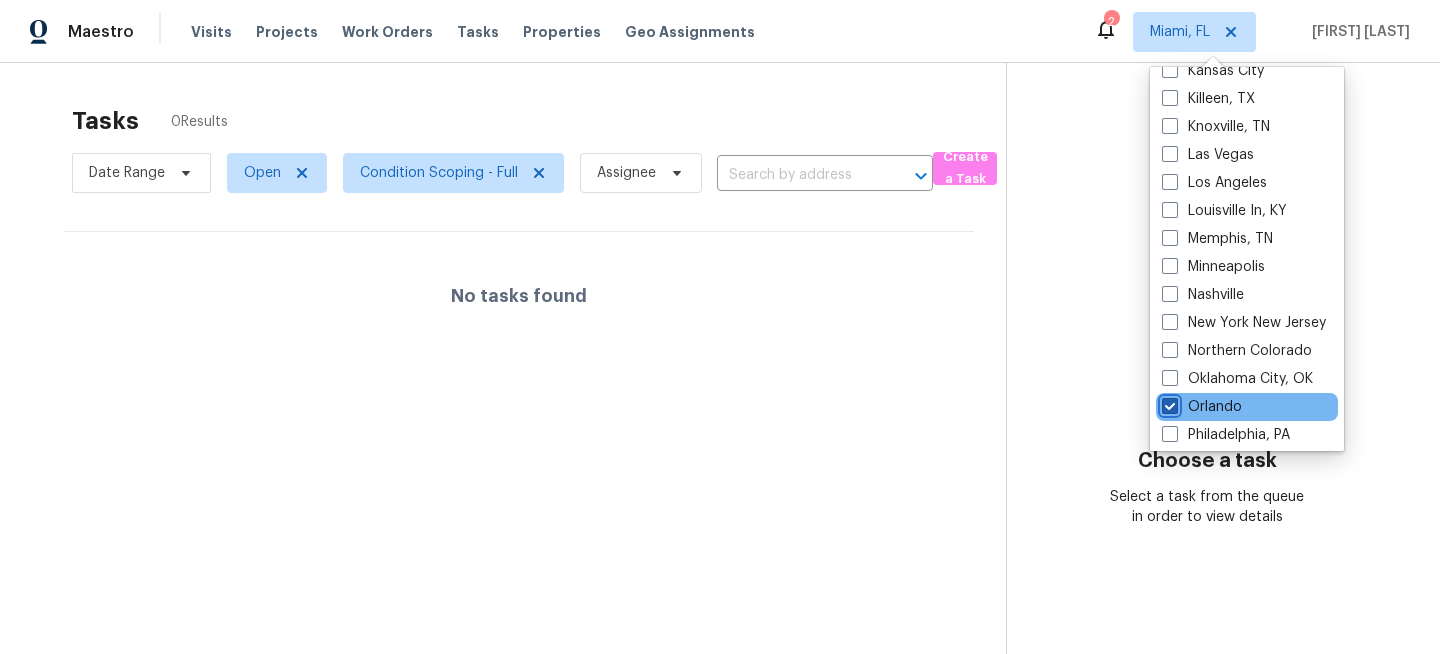 checkbox on "true" 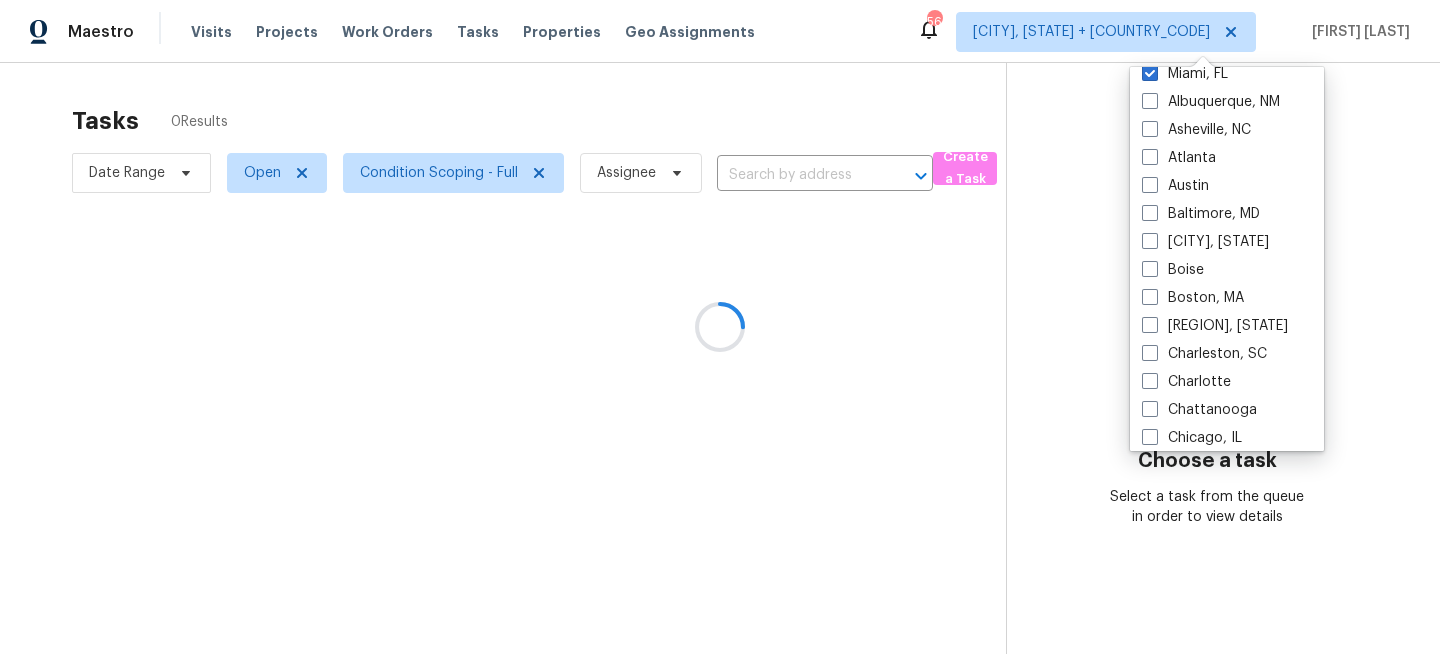 scroll, scrollTop: 0, scrollLeft: 0, axis: both 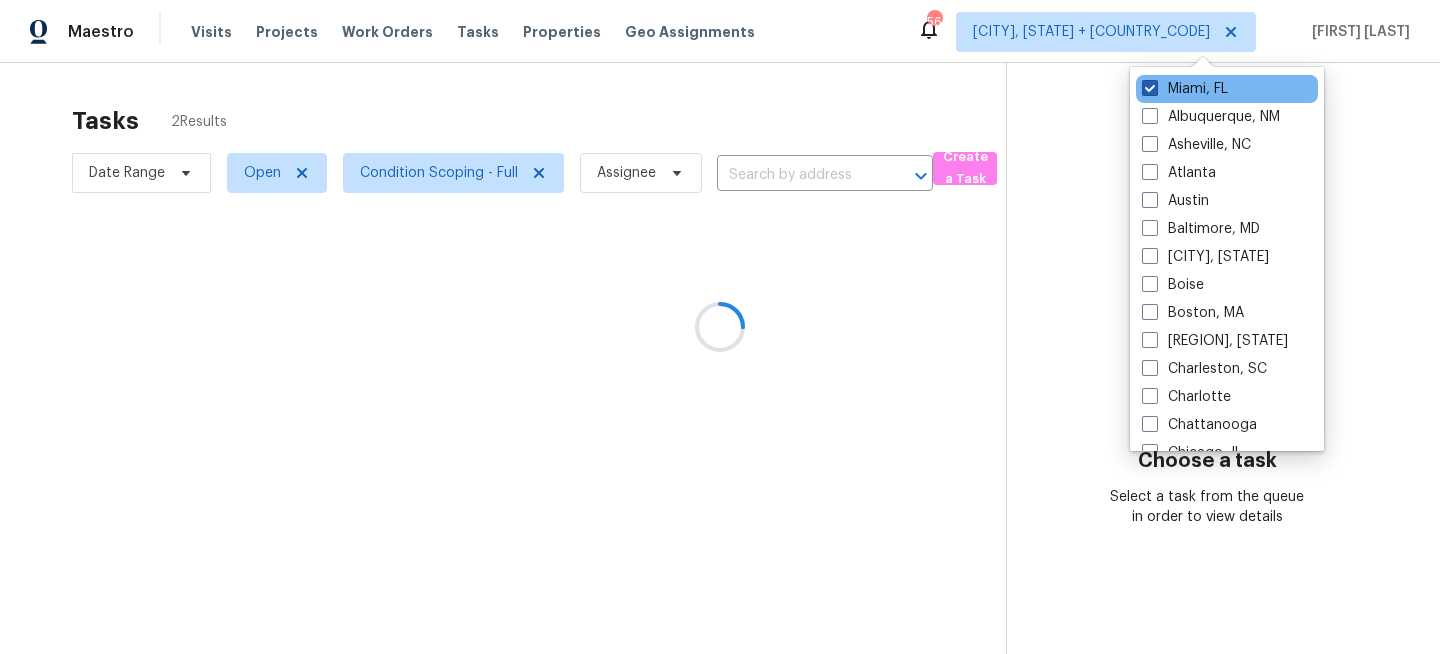 click on "Miami, FL" at bounding box center [1185, 89] 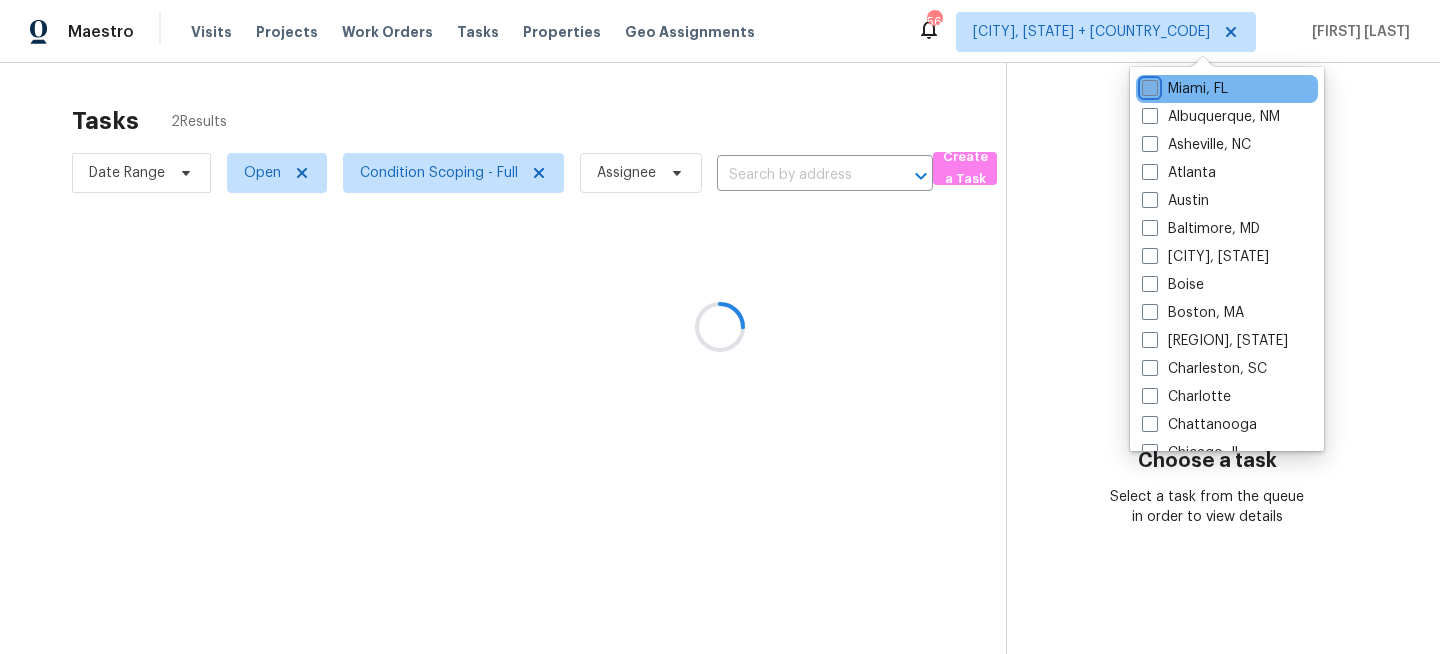 checkbox on "false" 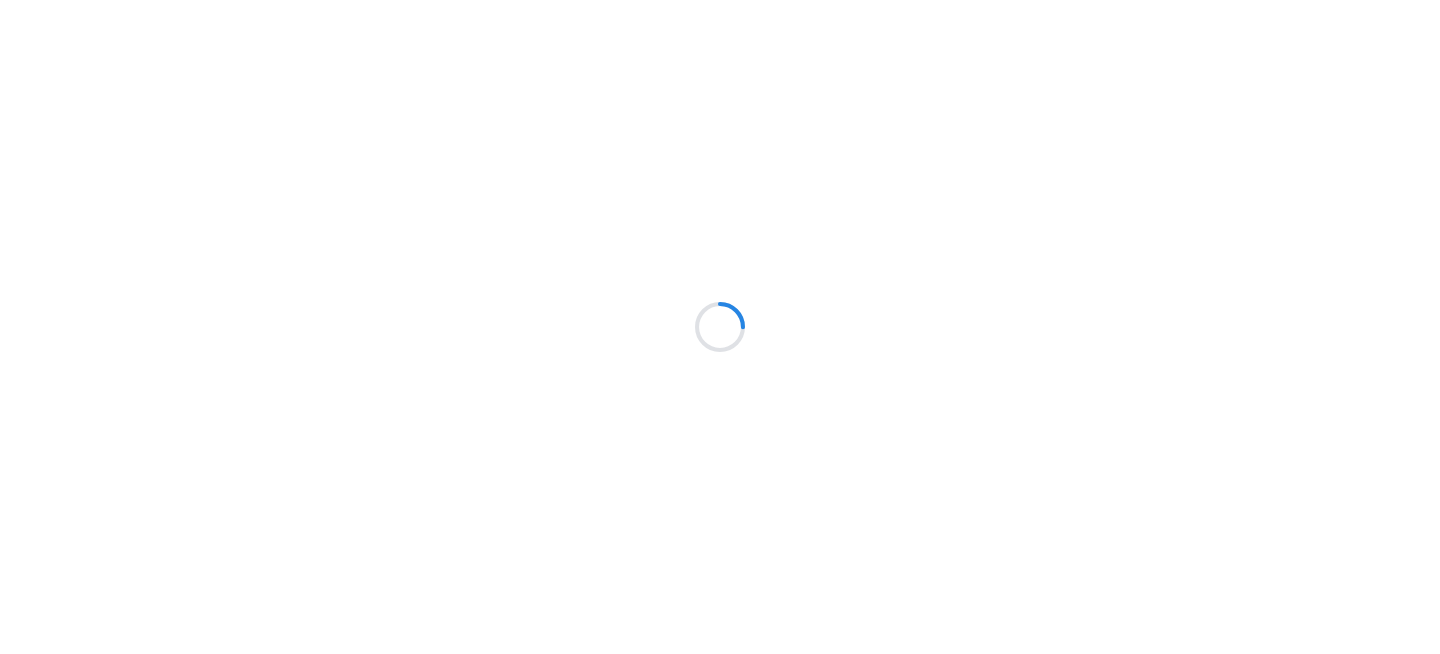 scroll, scrollTop: 0, scrollLeft: 0, axis: both 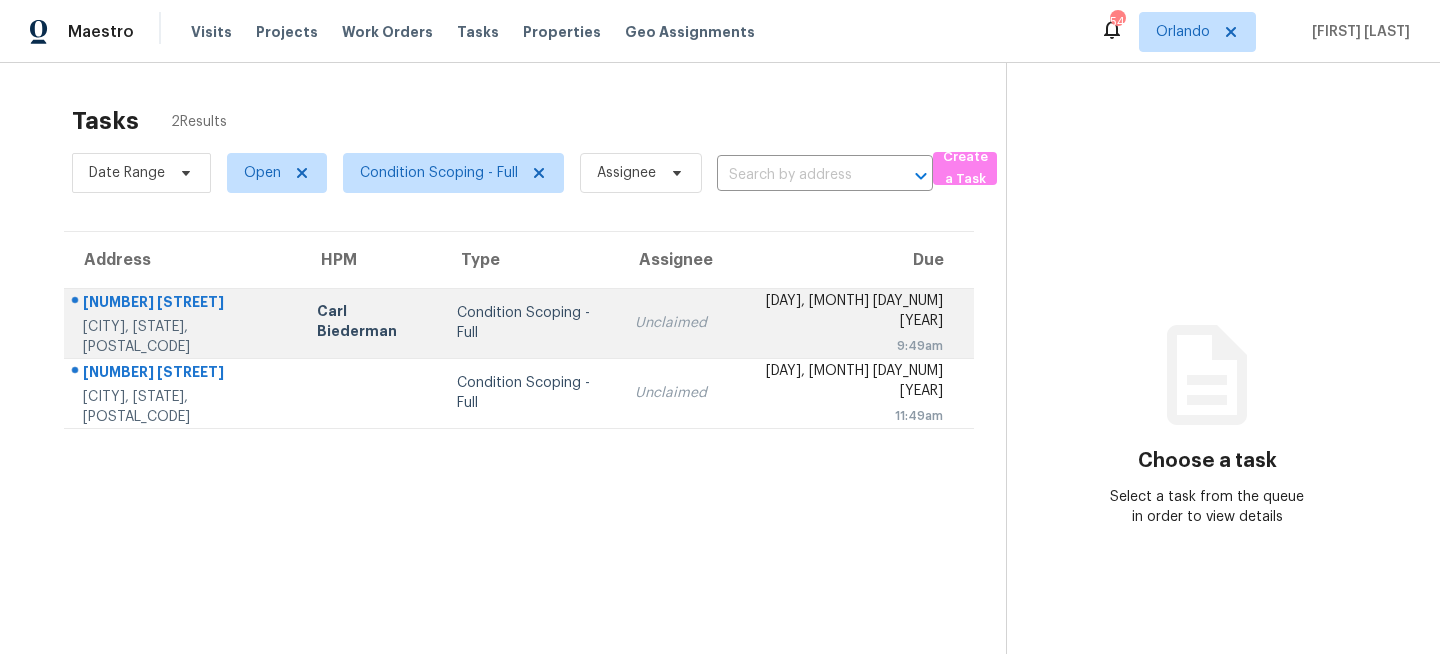 click on "Condition Scoping - Full" at bounding box center [530, 323] 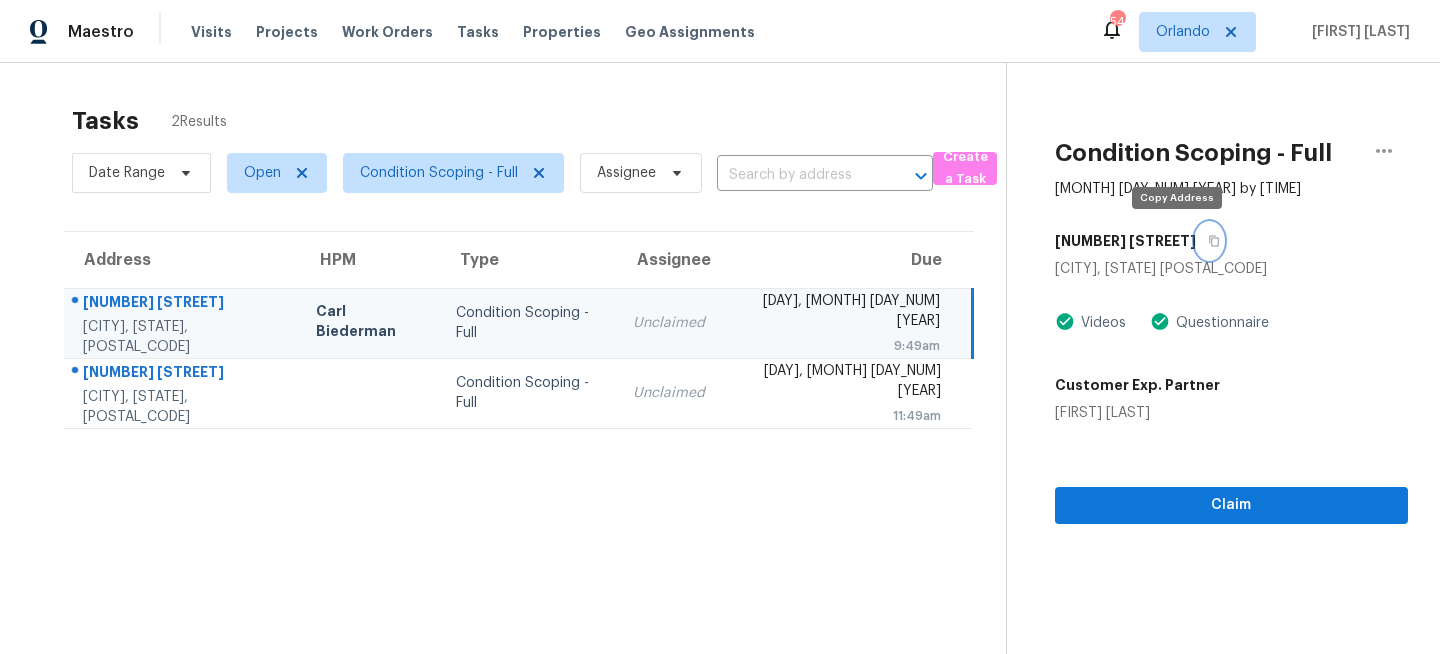 click 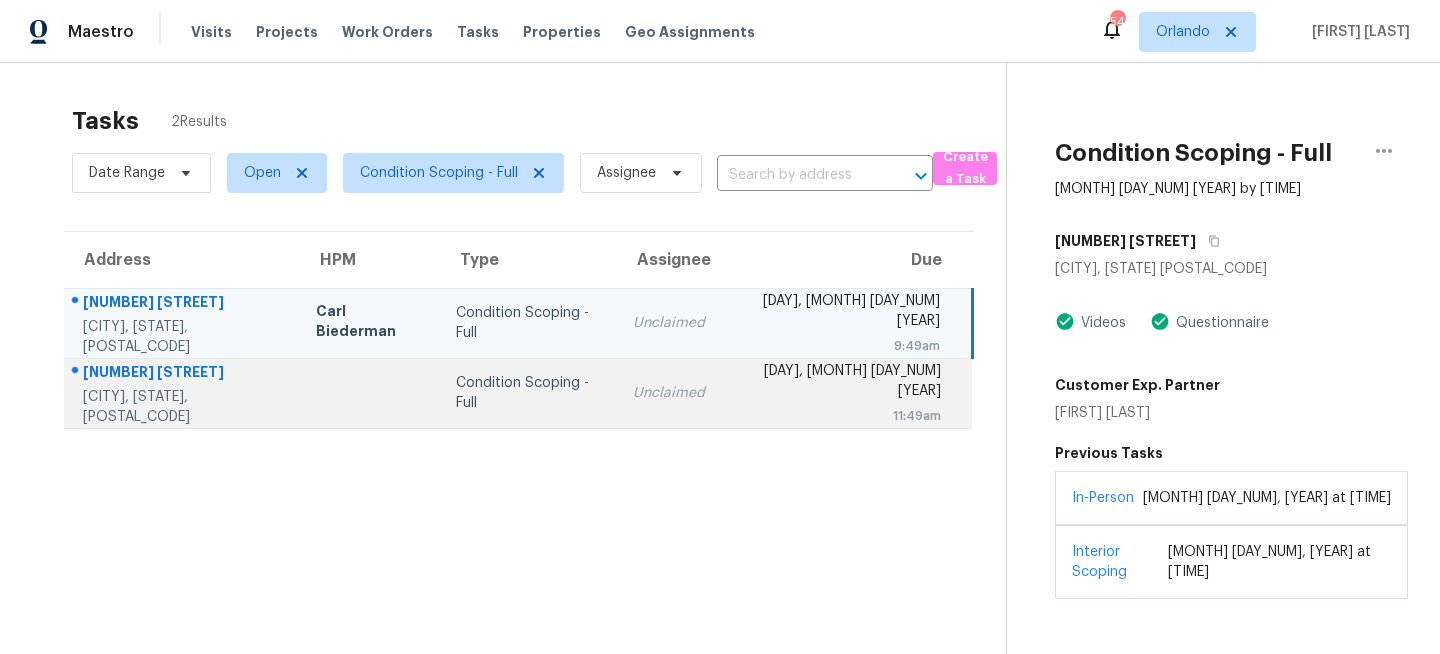 click on "Condition Scoping - Full" at bounding box center [528, 393] 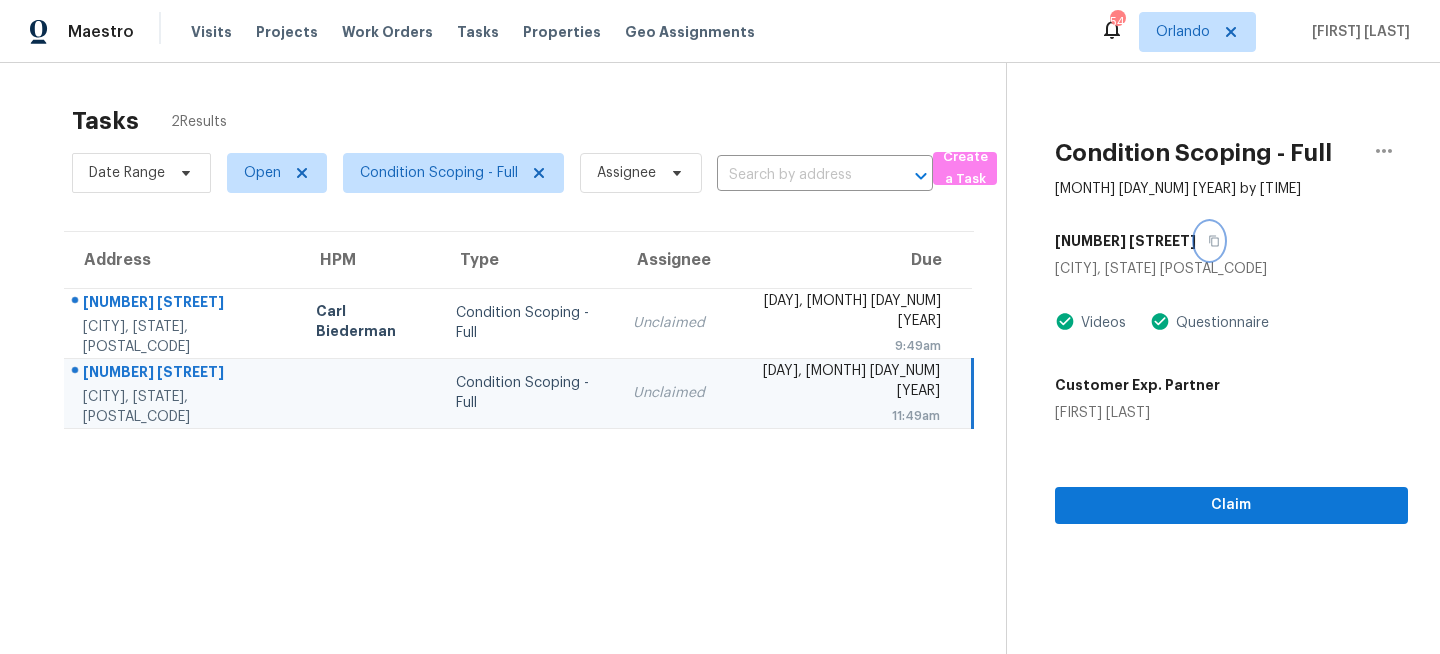 click 